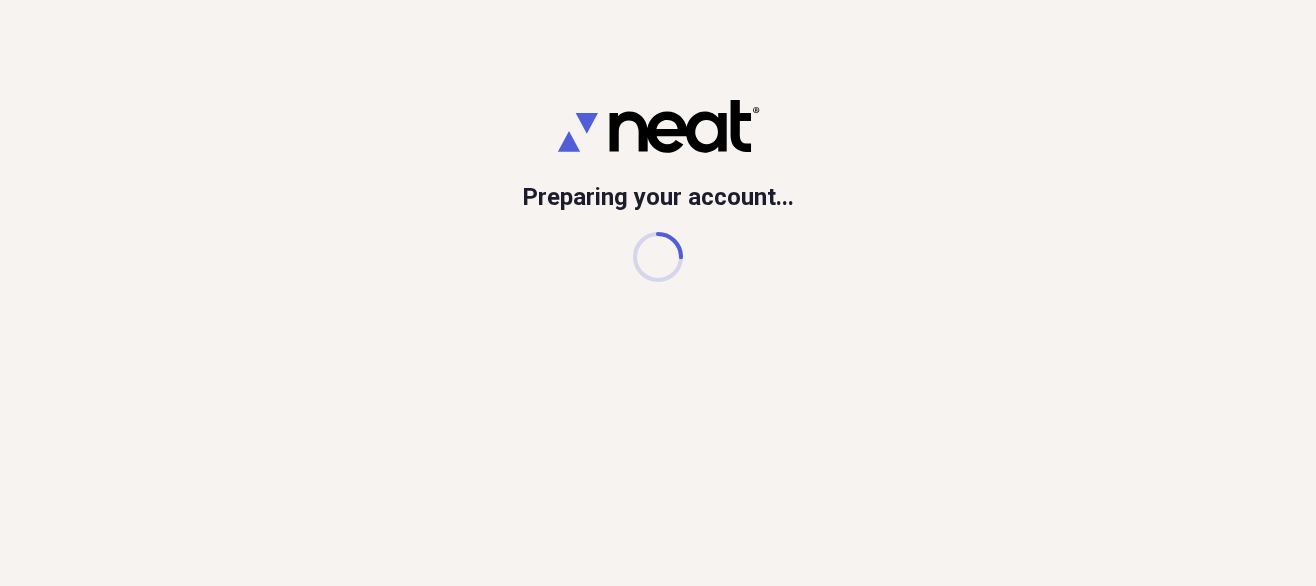 scroll, scrollTop: 0, scrollLeft: 0, axis: both 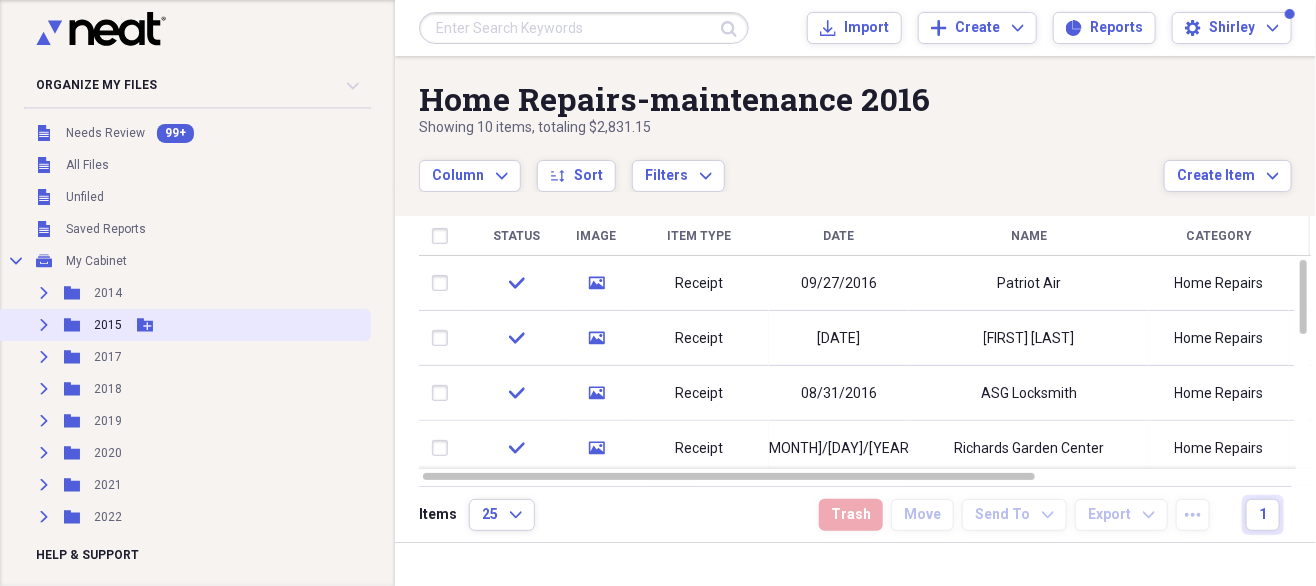 click on "Expand" 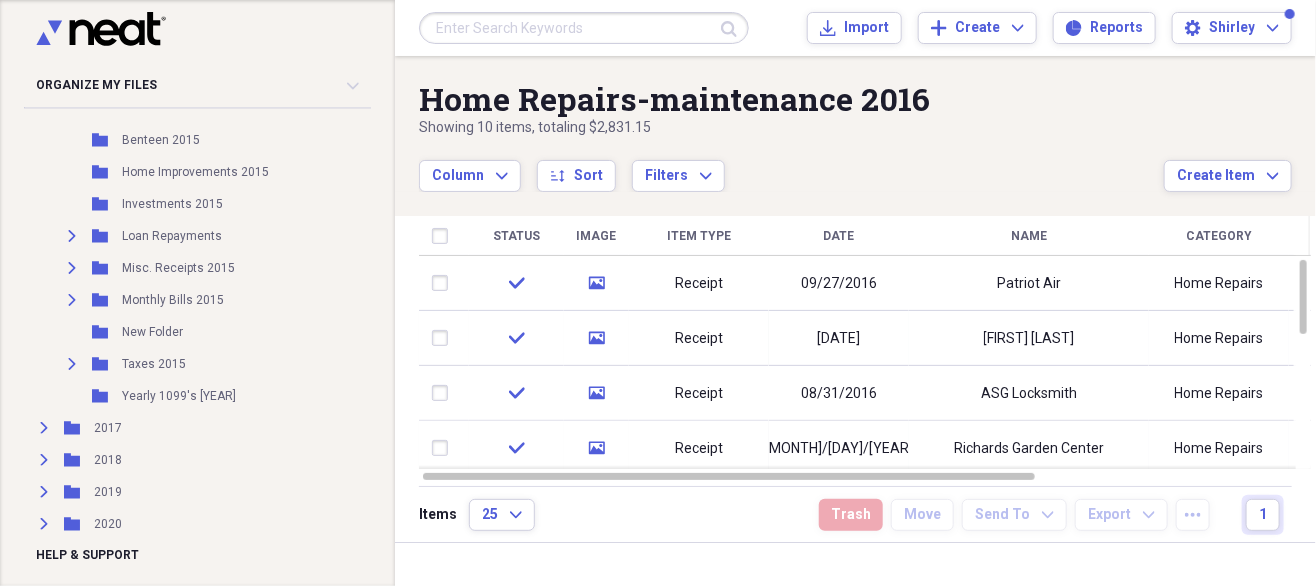 scroll, scrollTop: 380, scrollLeft: 0, axis: vertical 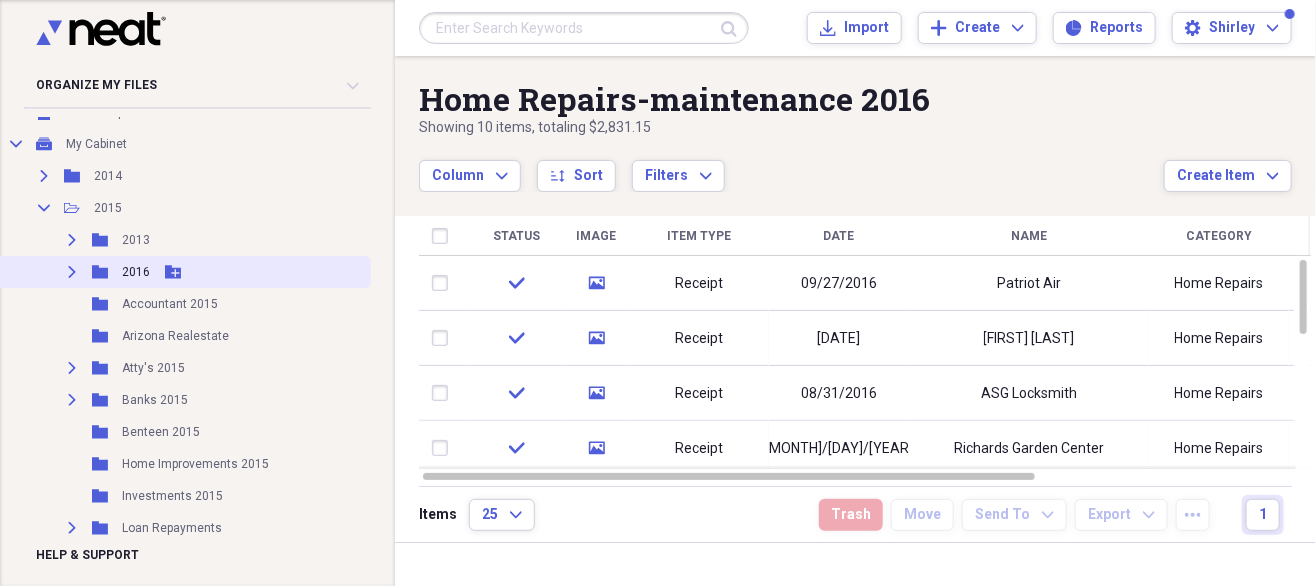 click on "Expand" 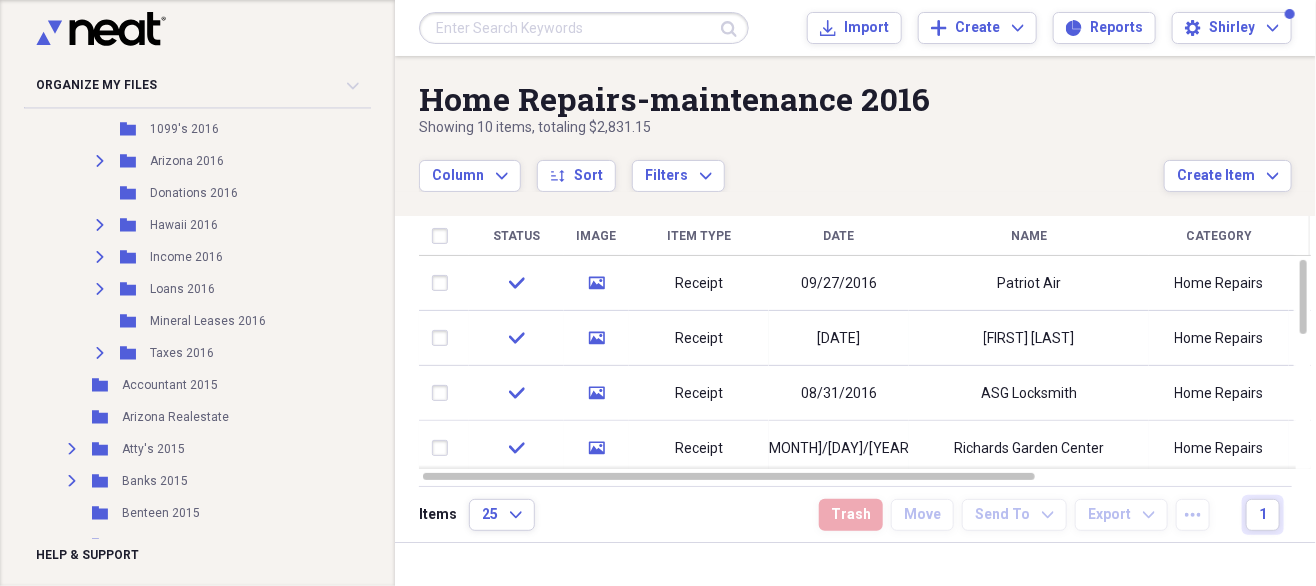 scroll, scrollTop: 200, scrollLeft: 0, axis: vertical 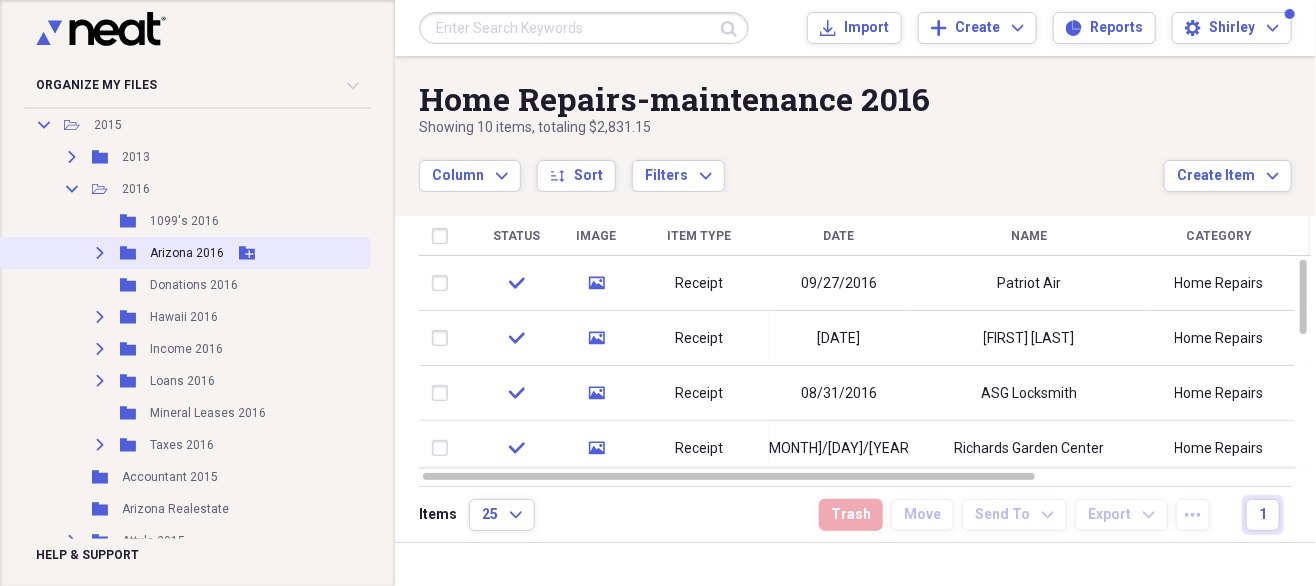 click on "Expand" 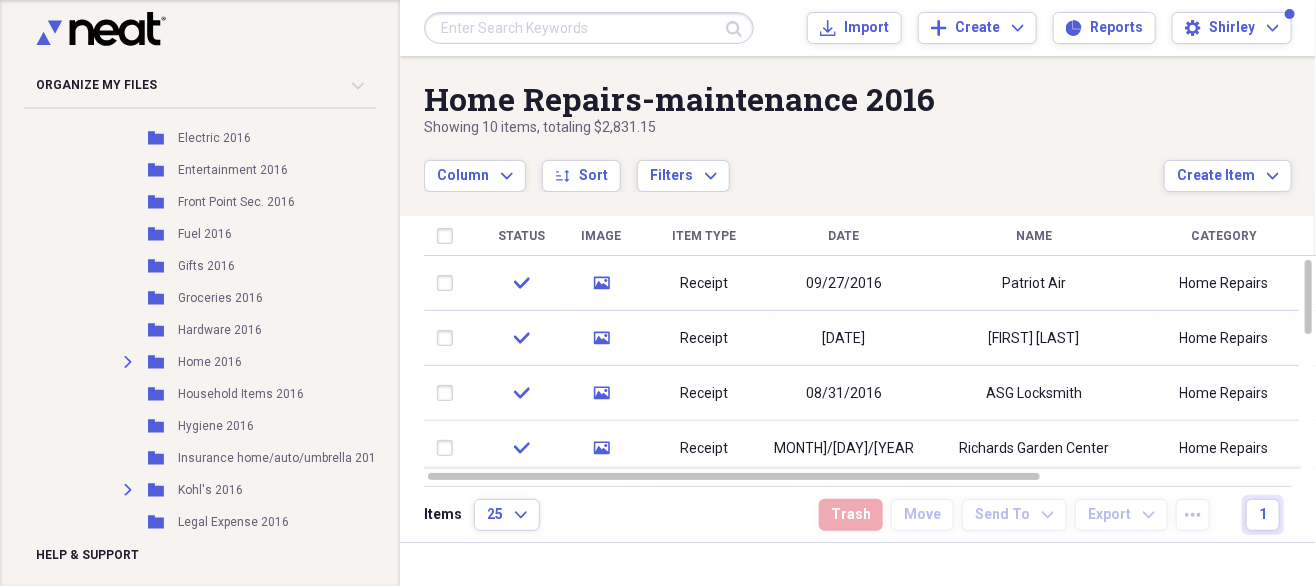 scroll, scrollTop: 816, scrollLeft: 0, axis: vertical 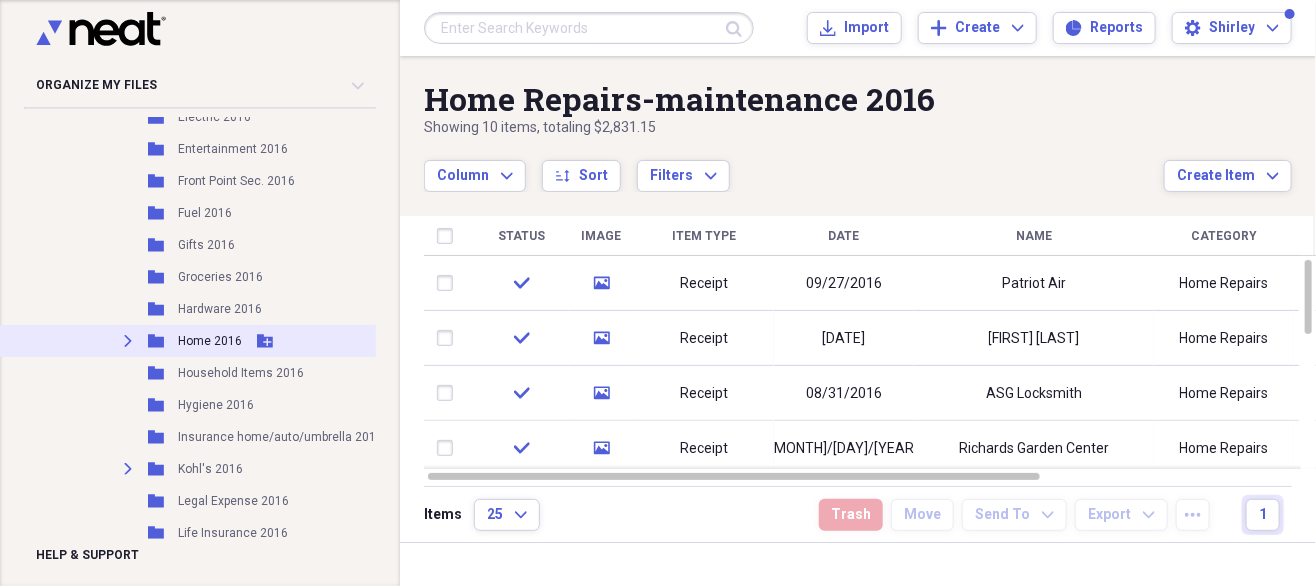 click 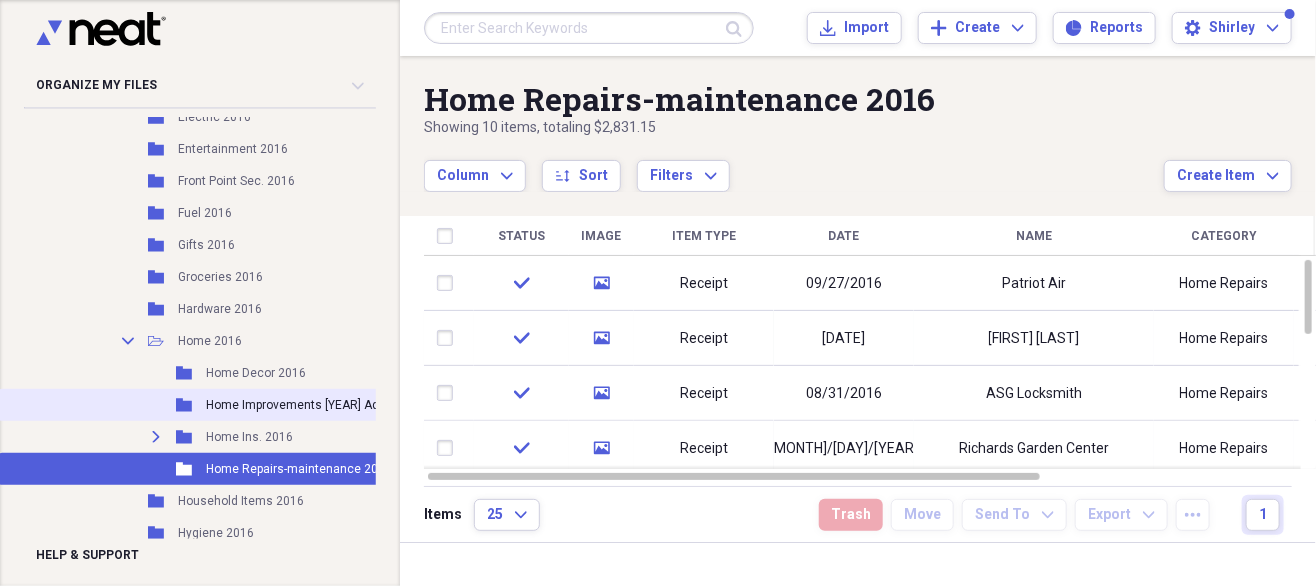 click on "Home Improvements [YEAR] Add Folder" at bounding box center [314, 405] 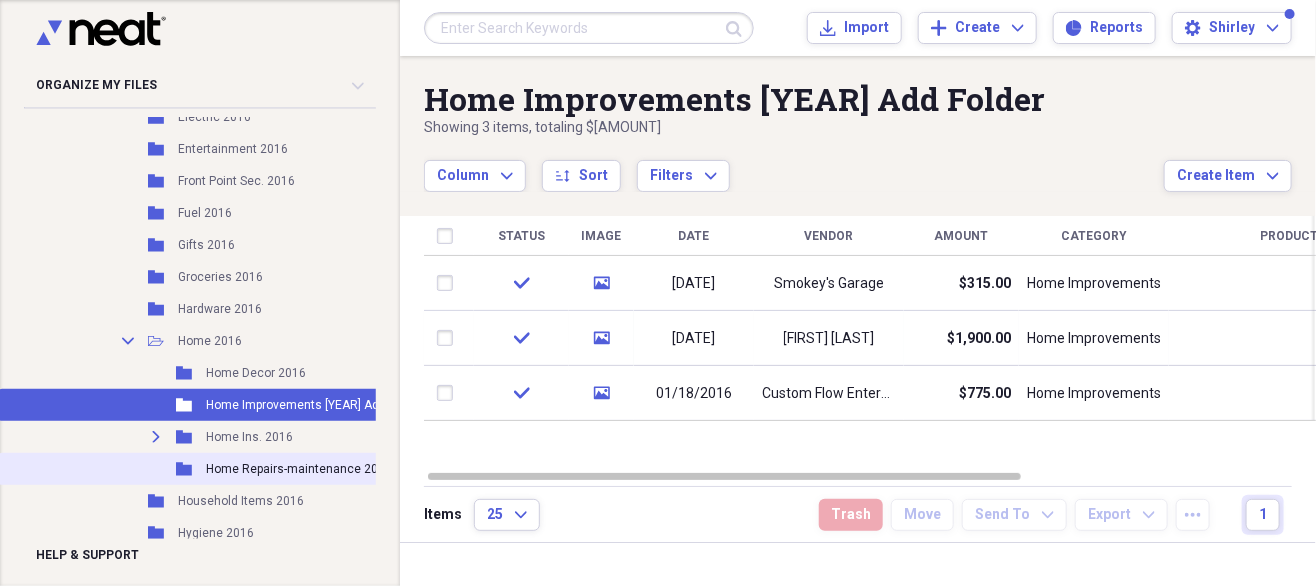click on "Home Repairs-maintenance 2016" at bounding box center [299, 469] 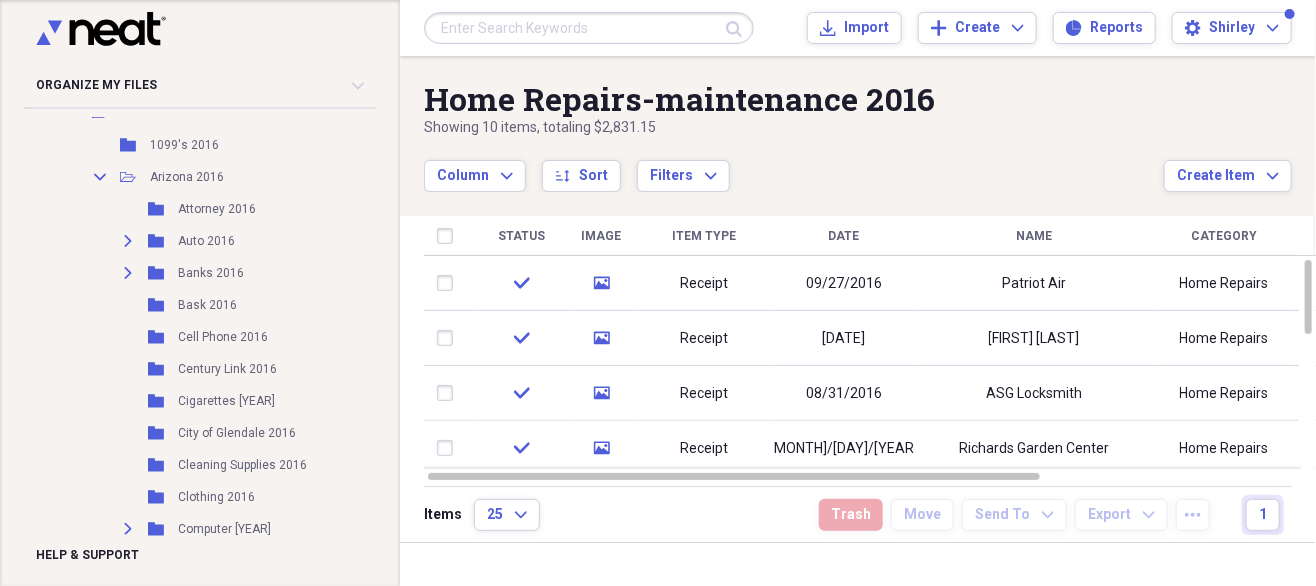 scroll, scrollTop: 0, scrollLeft: 0, axis: both 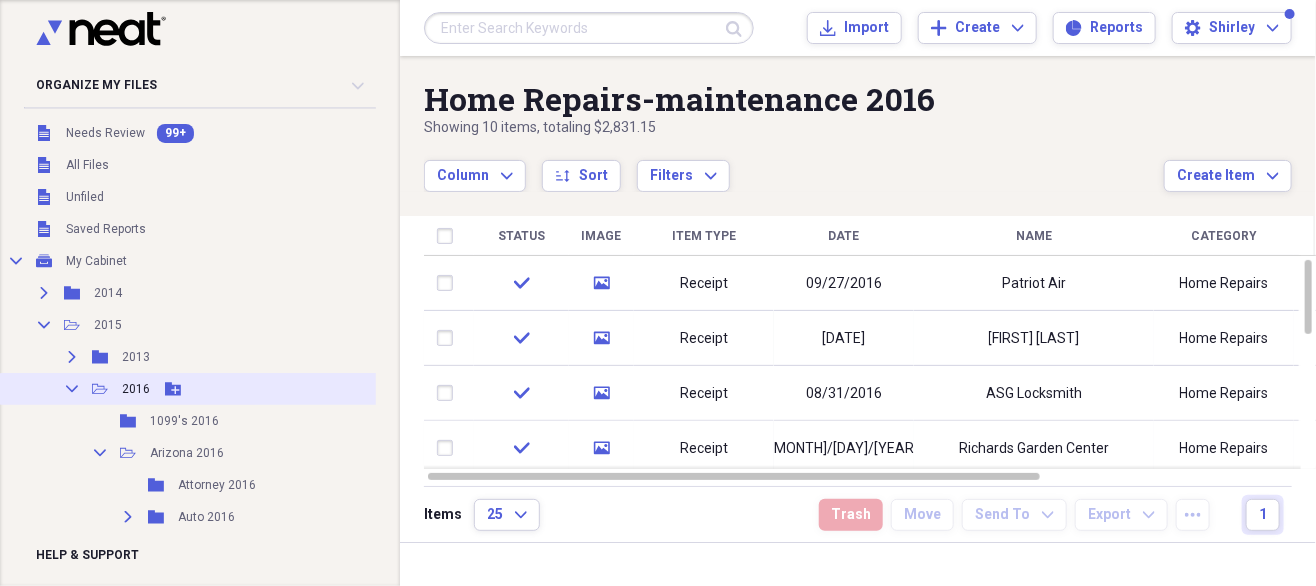 click on "Collapse" 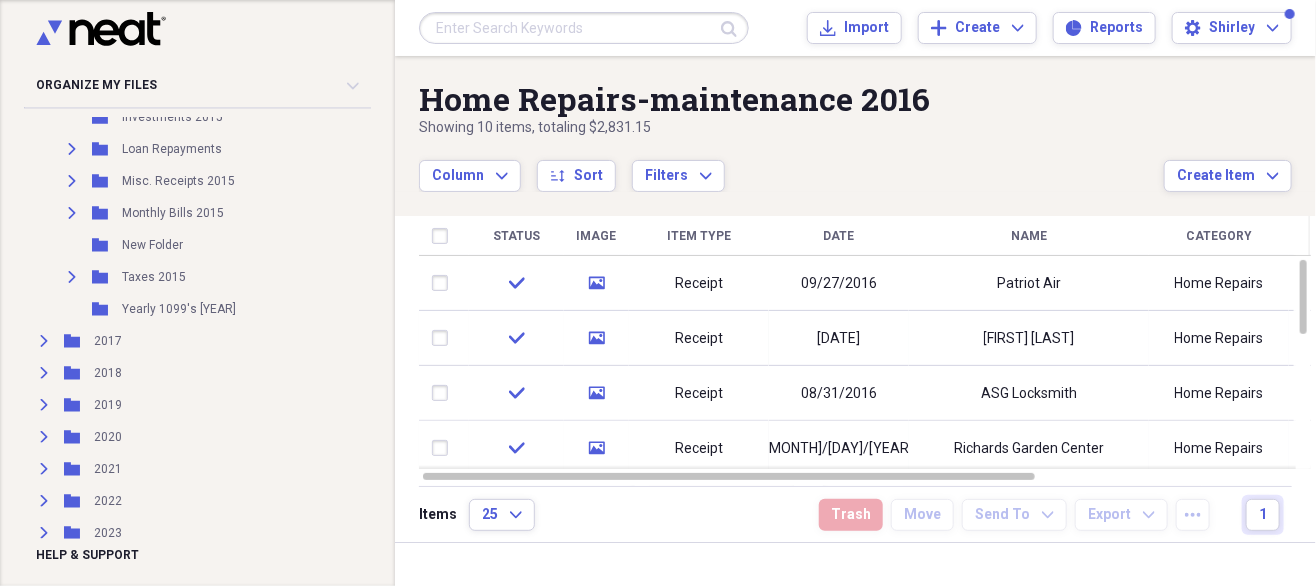 scroll, scrollTop: 532, scrollLeft: 0, axis: vertical 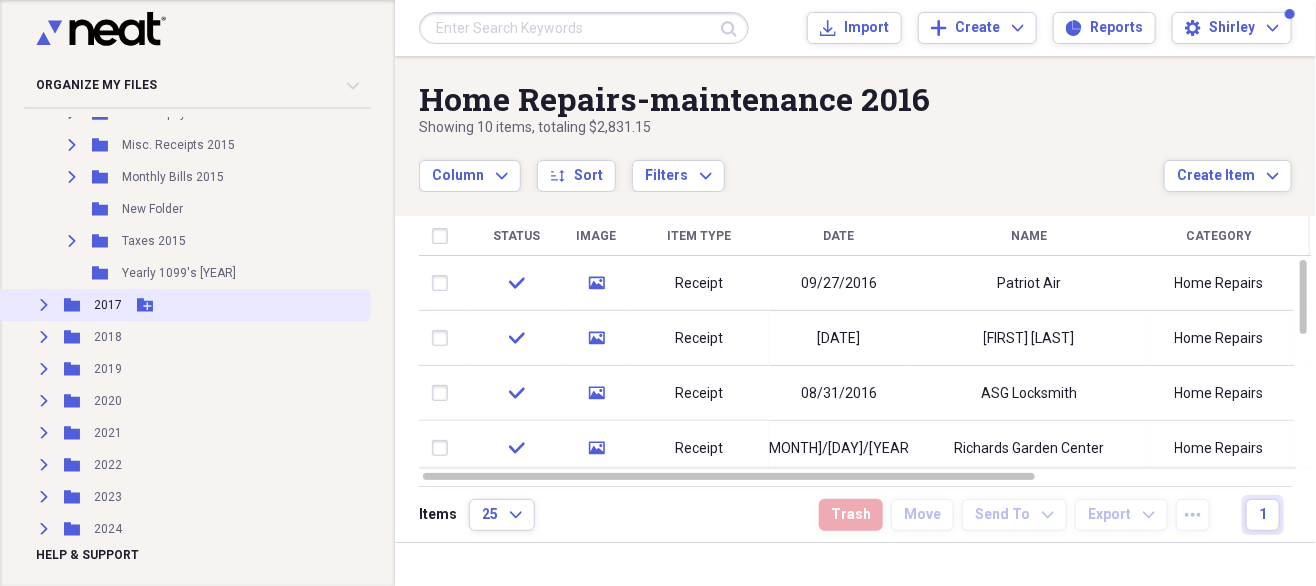 click on "Expand" at bounding box center (44, 305) 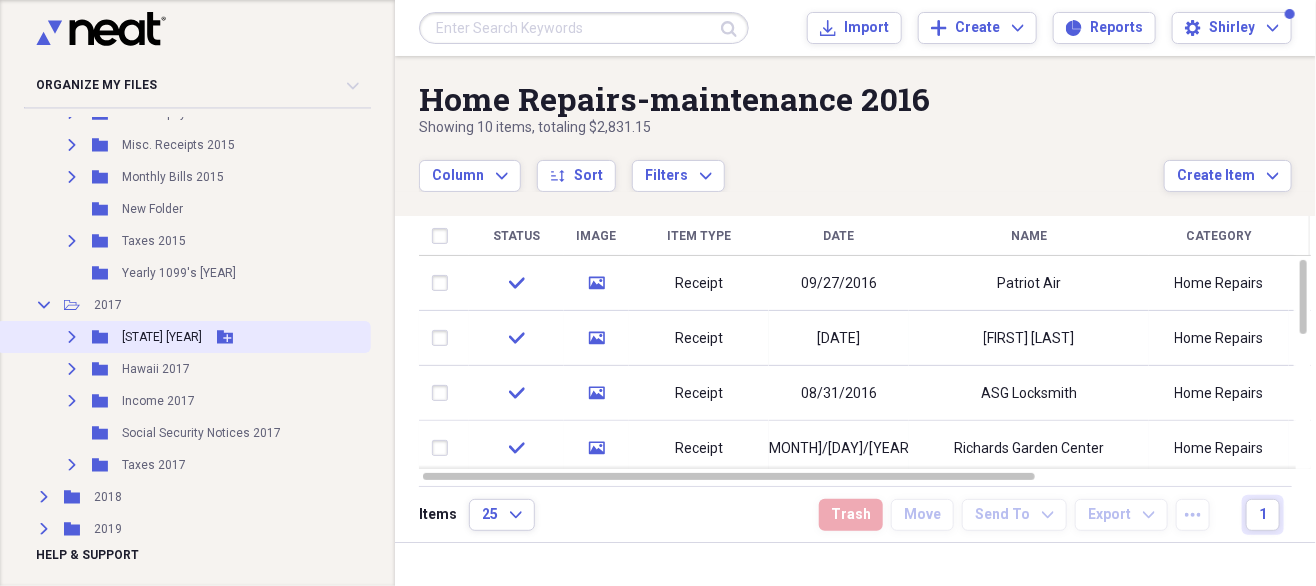 click 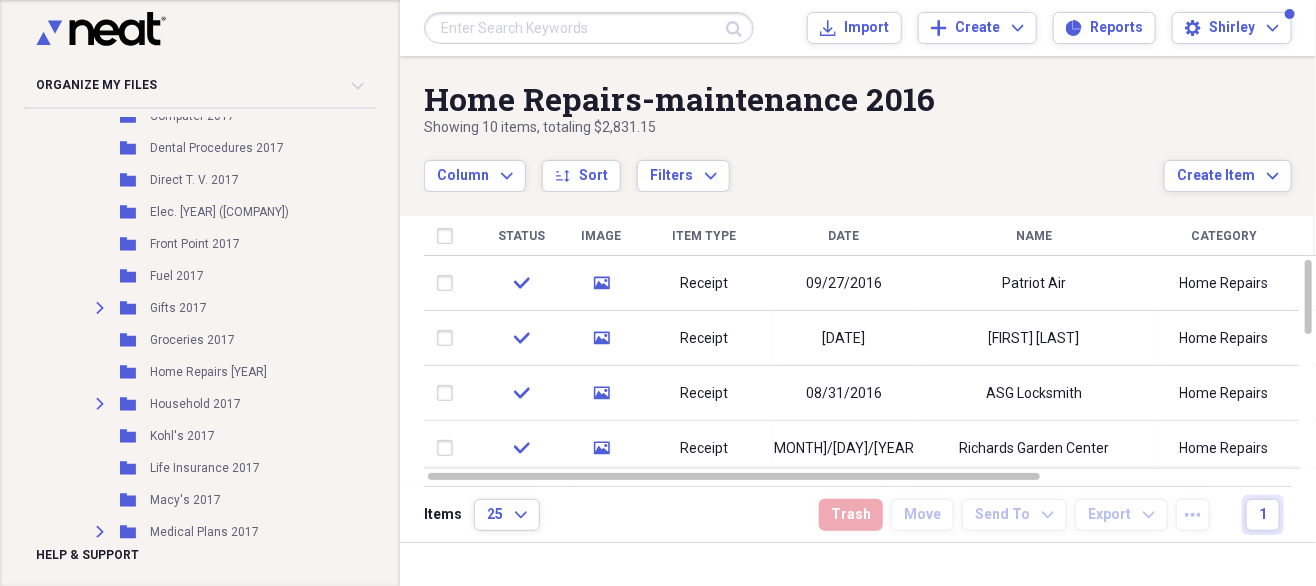 scroll, scrollTop: 1147, scrollLeft: 0, axis: vertical 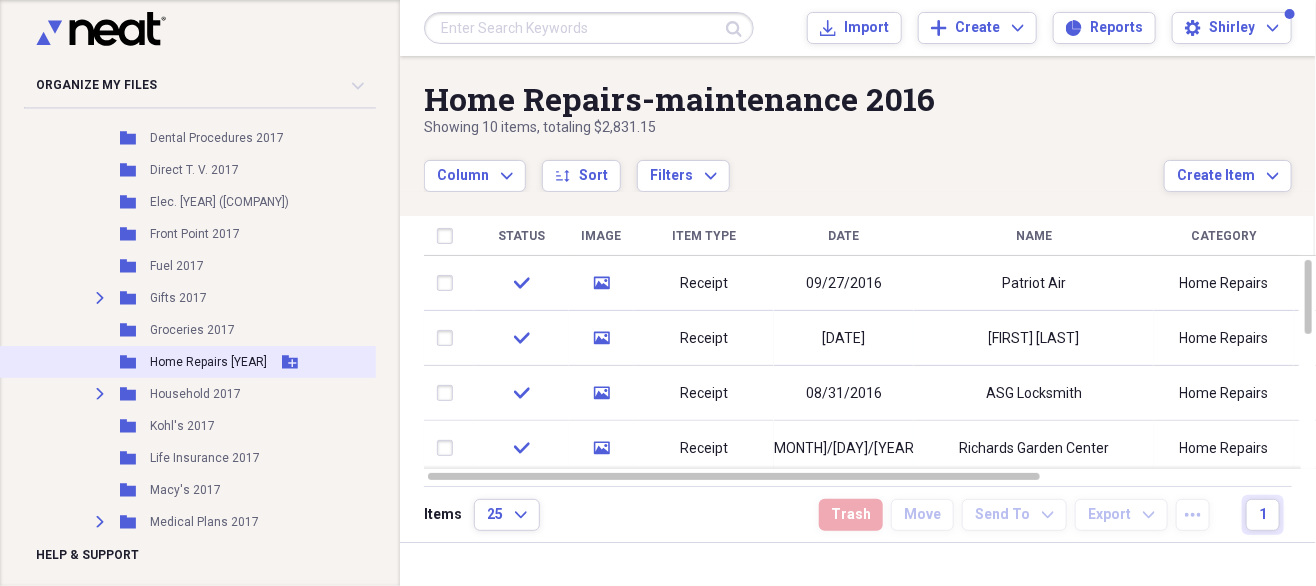 click on "Home Repairs [YEAR]" at bounding box center (208, 362) 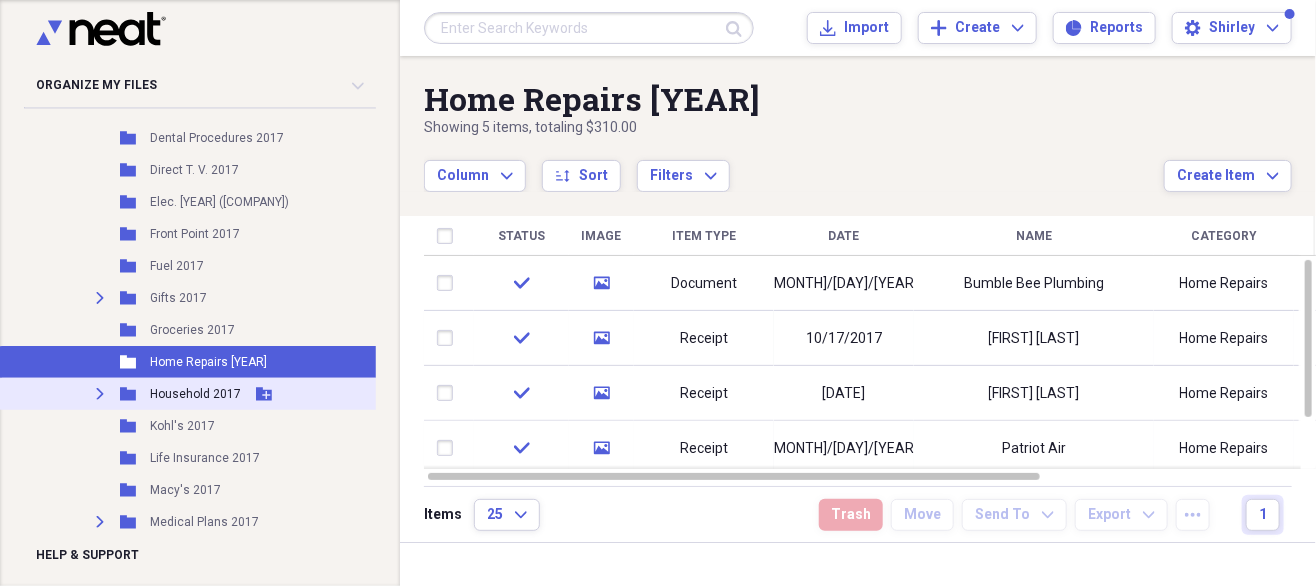 click on "Household 2017" at bounding box center [195, 394] 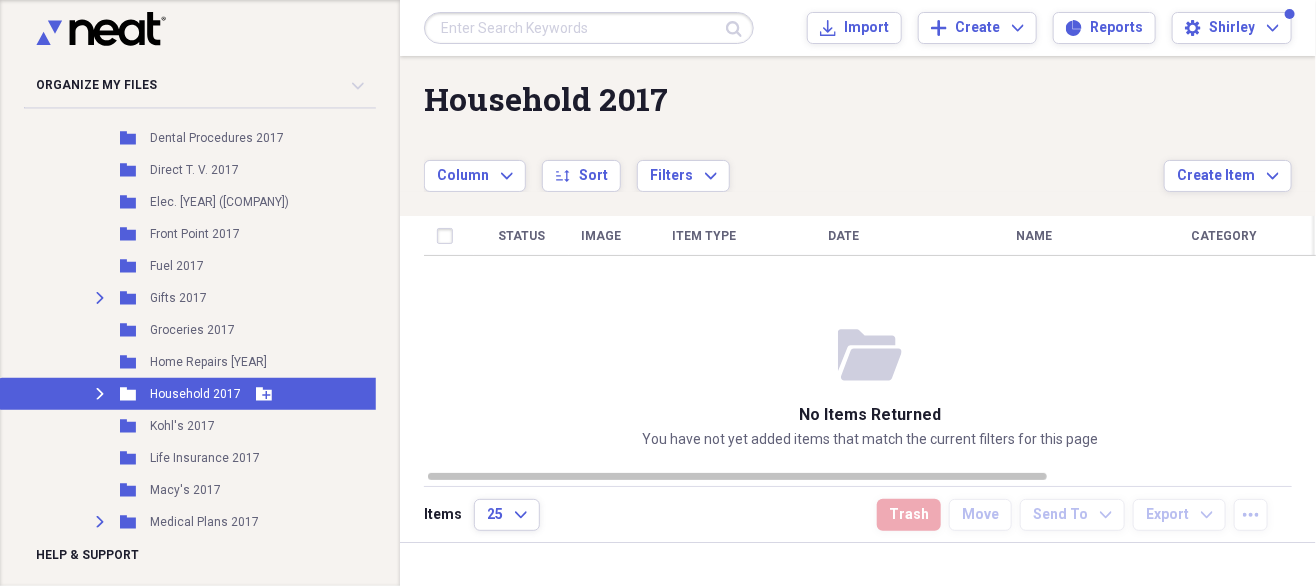 click on "Expand" at bounding box center (100, 394) 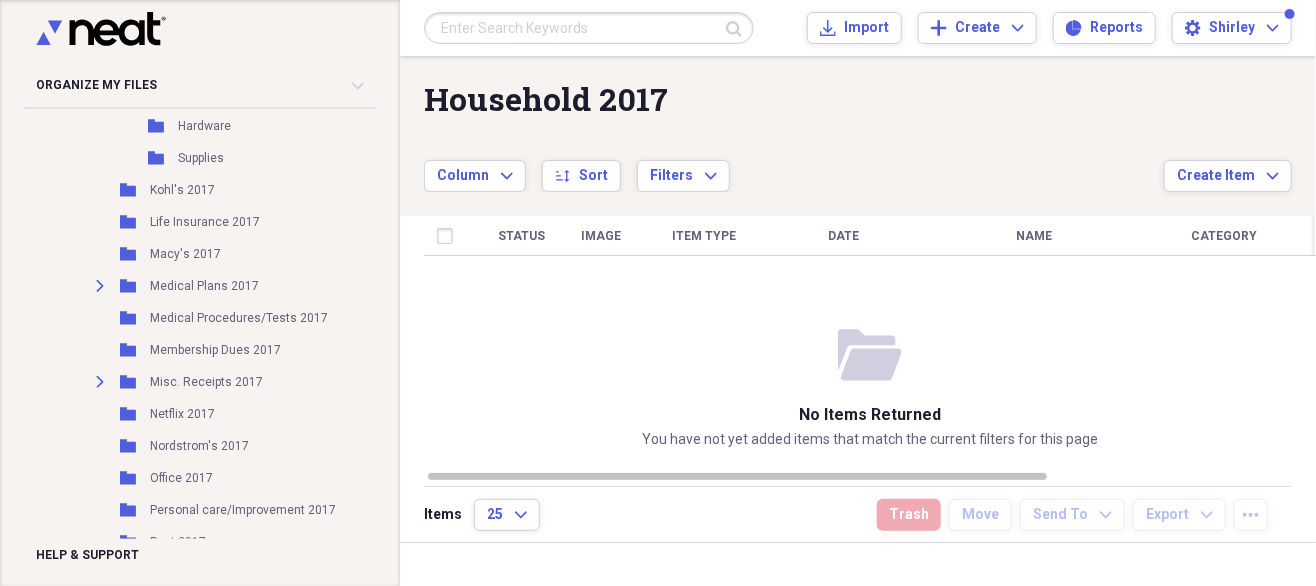 scroll, scrollTop: 1489, scrollLeft: 0, axis: vertical 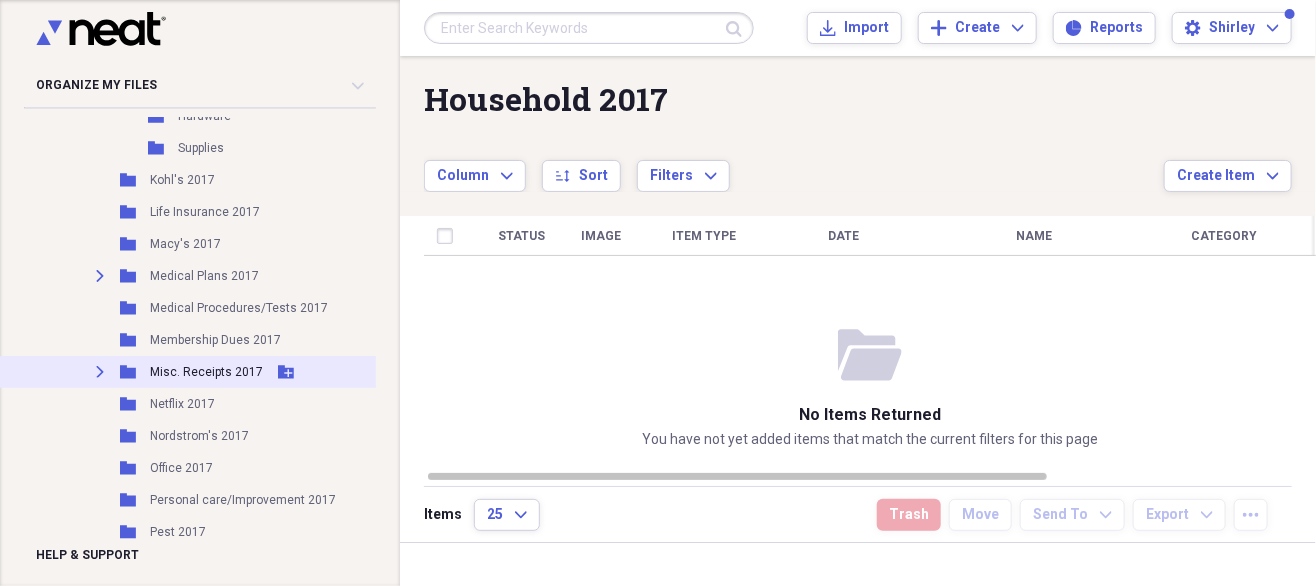 click on "Expand" 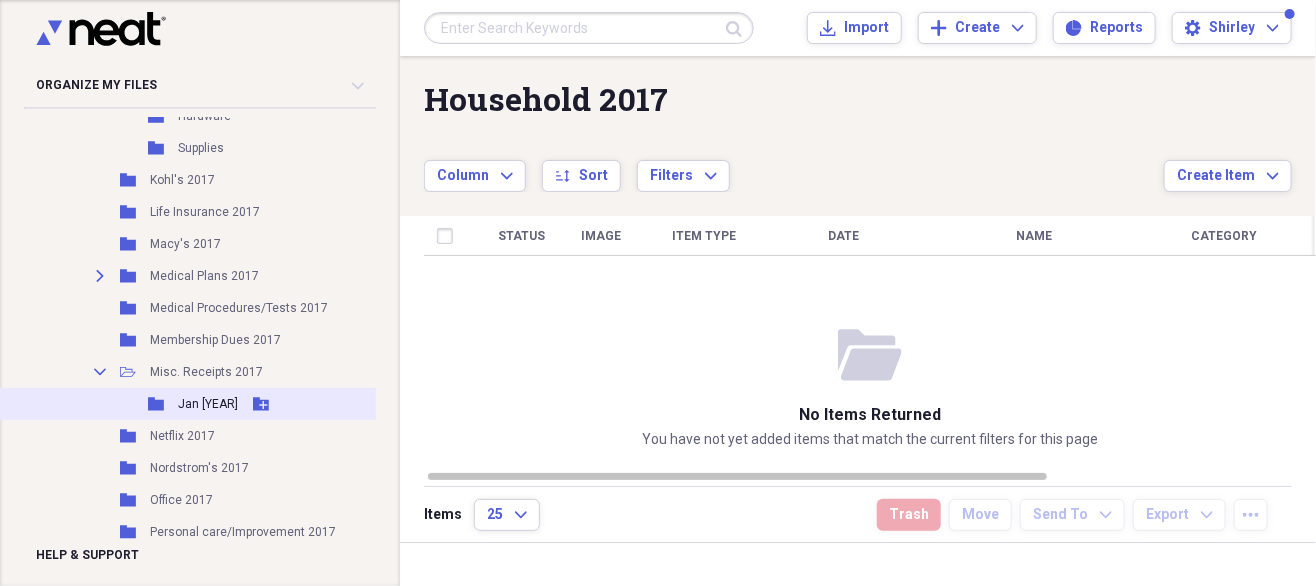 click on "Jan [YEAR]" at bounding box center (208, 404) 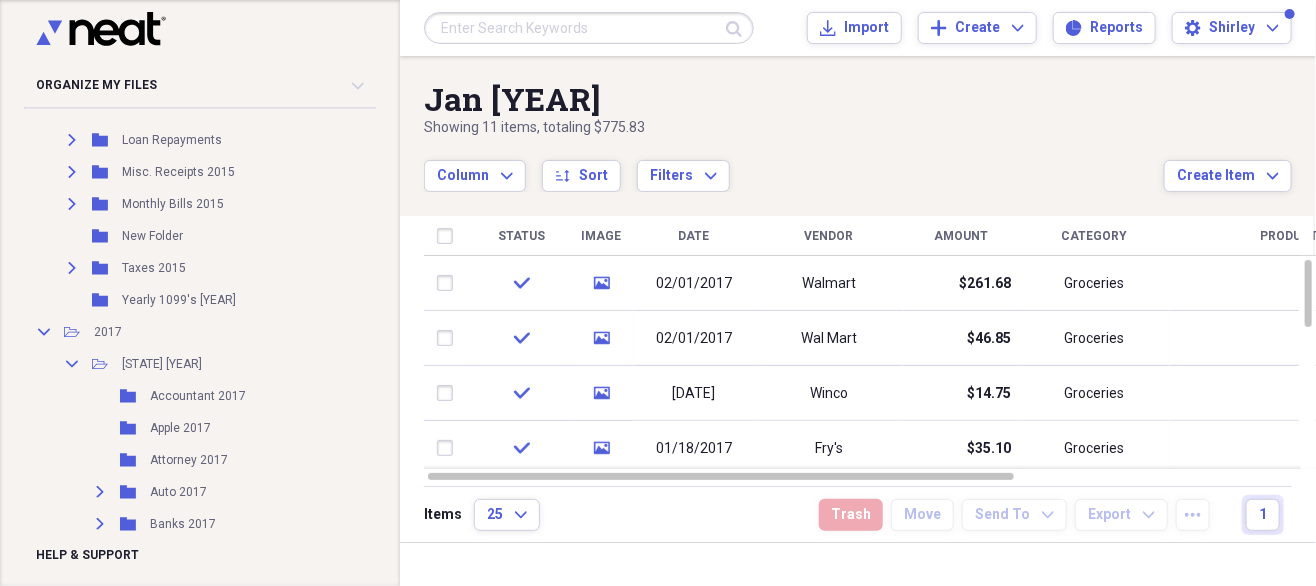scroll, scrollTop: 0, scrollLeft: 0, axis: both 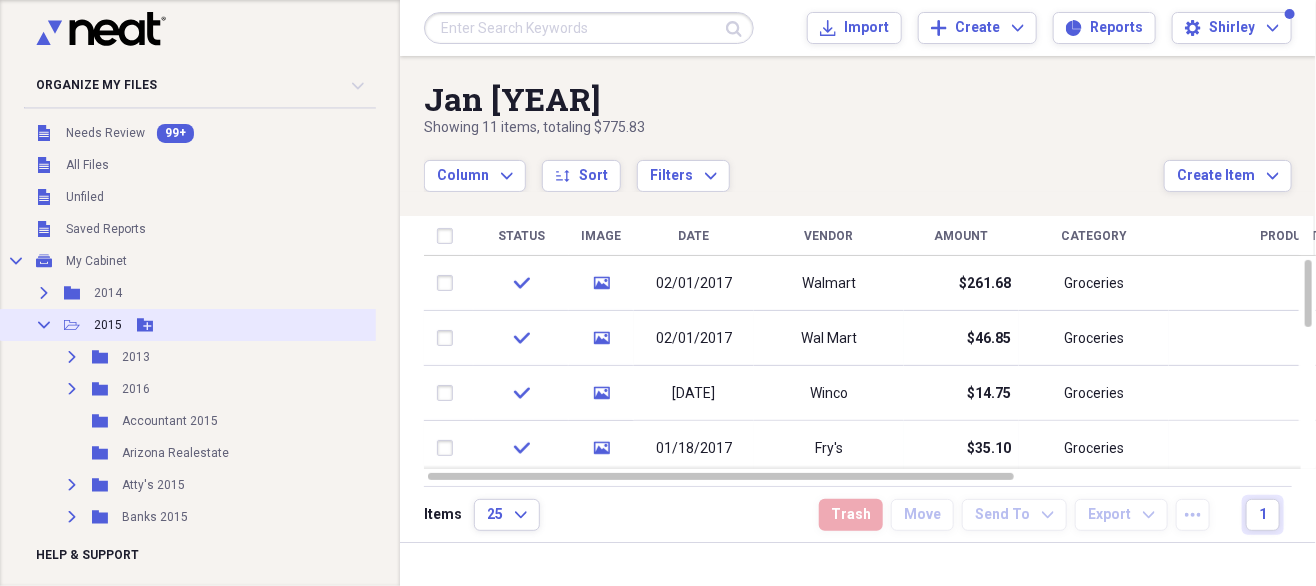 click on "Collapse" 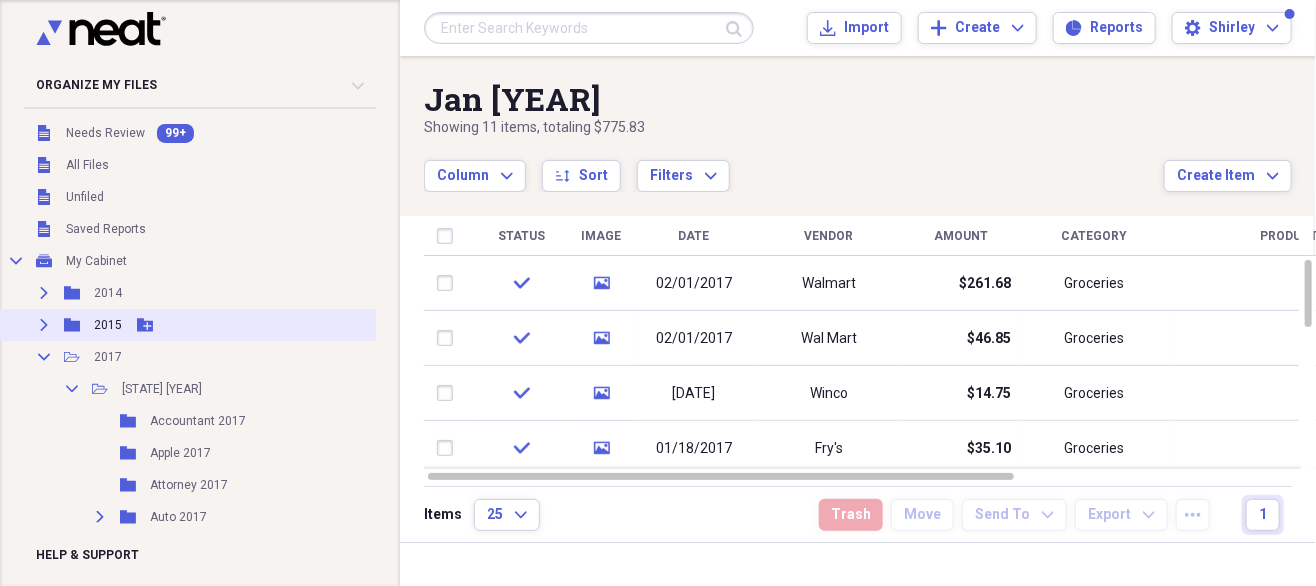 click on "Expand" 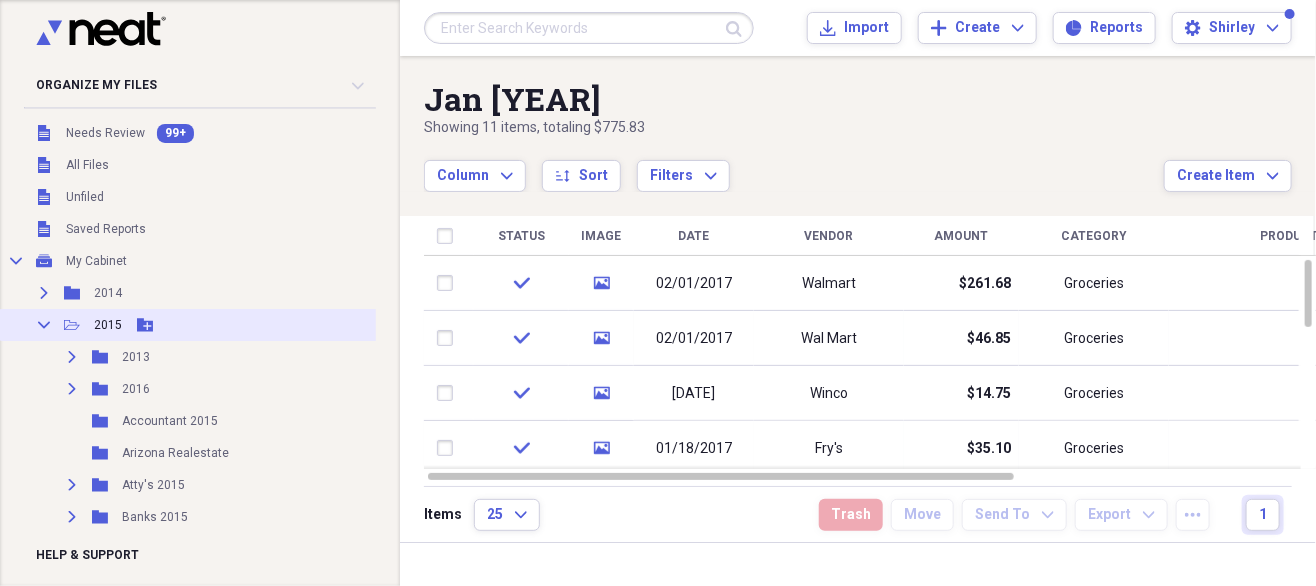 click on "Collapse" 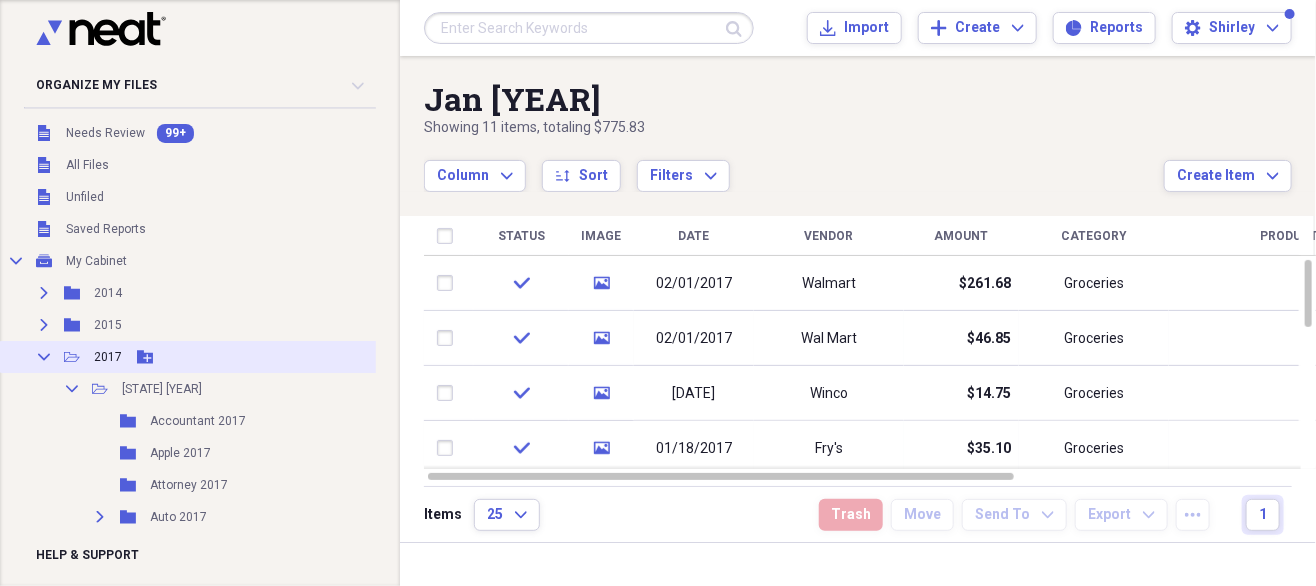 click on "Collapse" 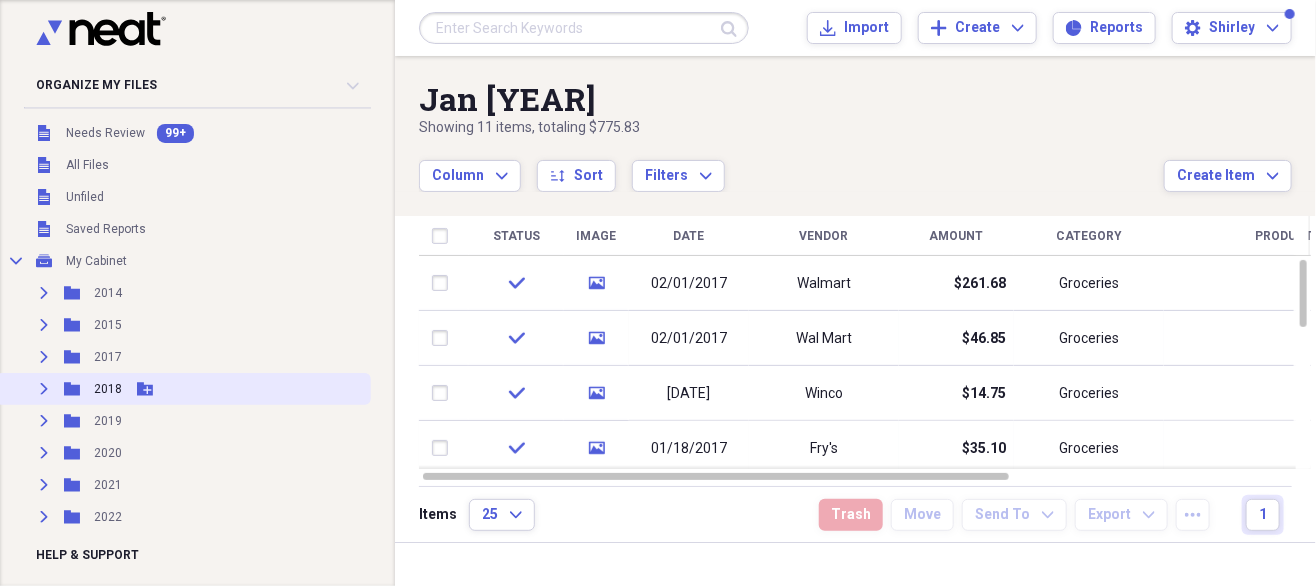 click on "Expand" 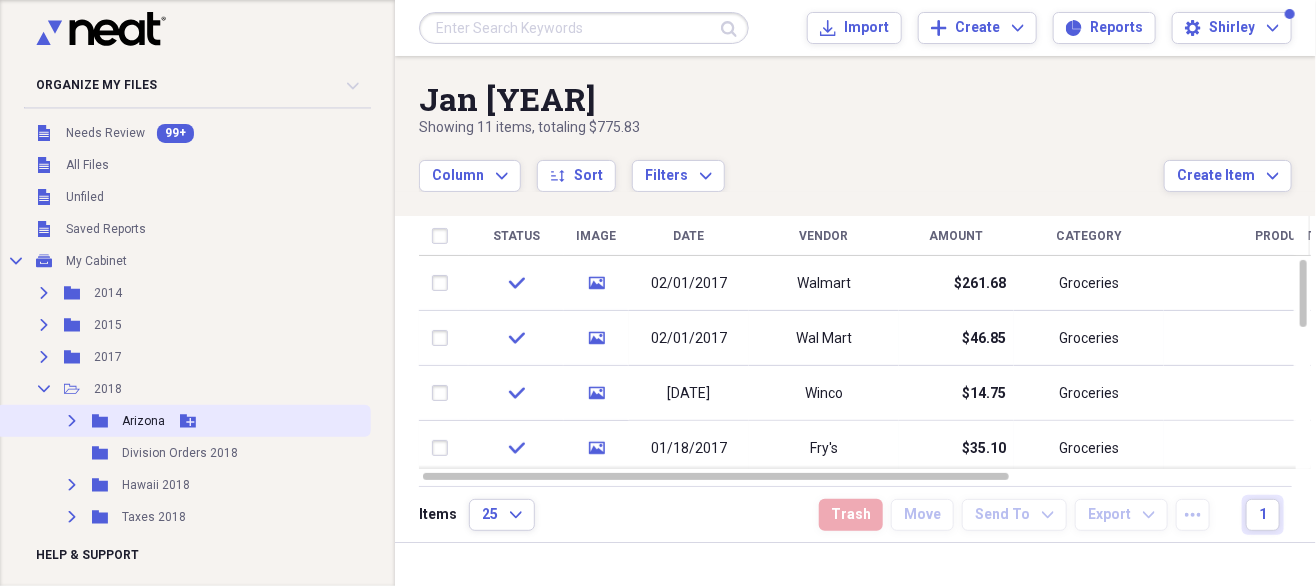 click on "Expand" at bounding box center (72, 421) 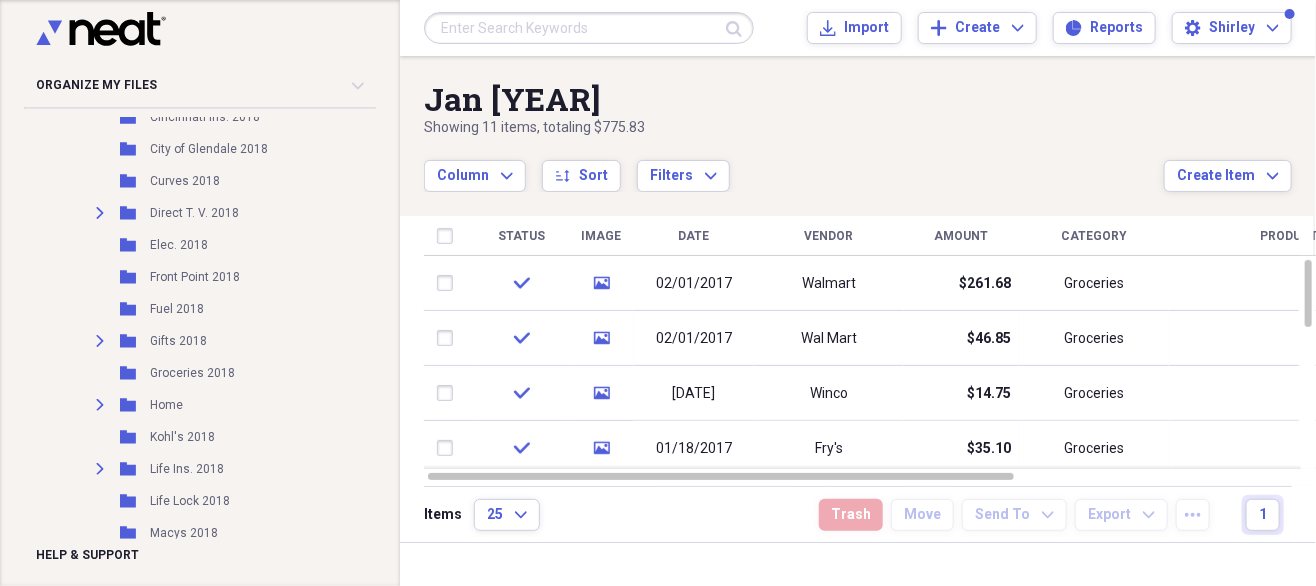 scroll, scrollTop: 604, scrollLeft: 0, axis: vertical 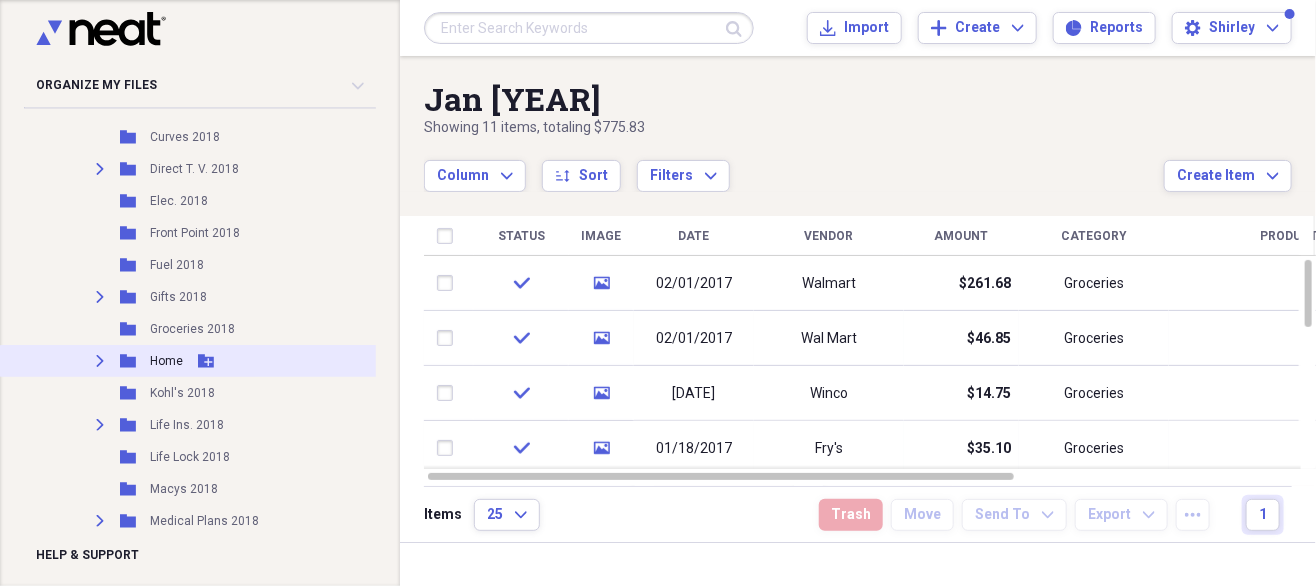 click on "Expand" 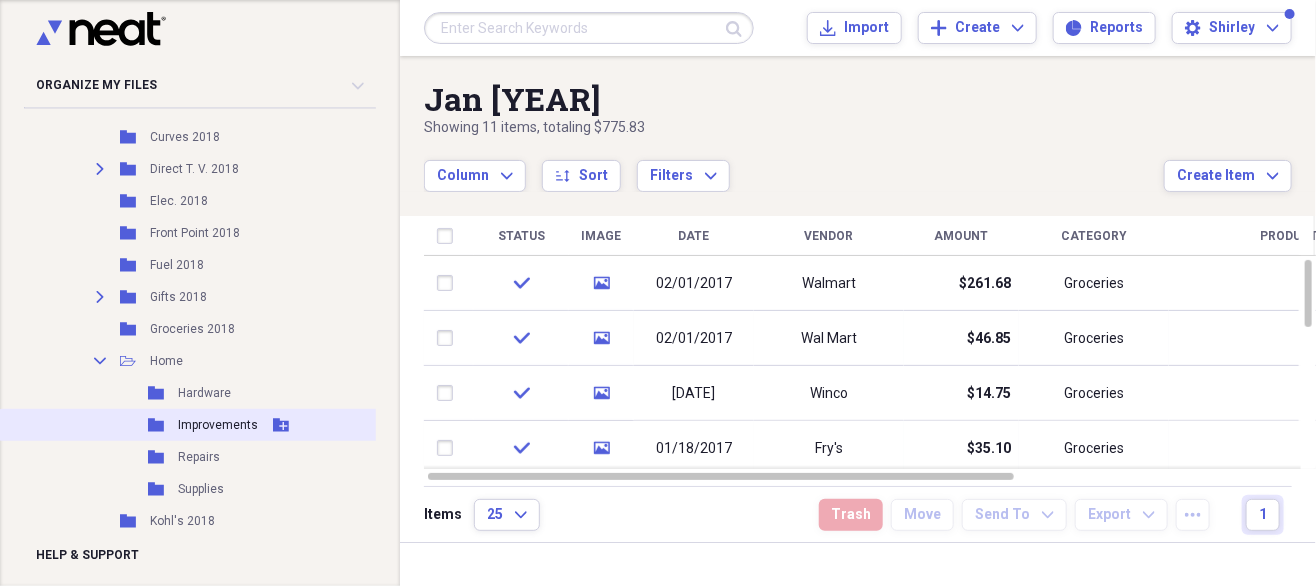 click on "Improvements" at bounding box center [218, 425] 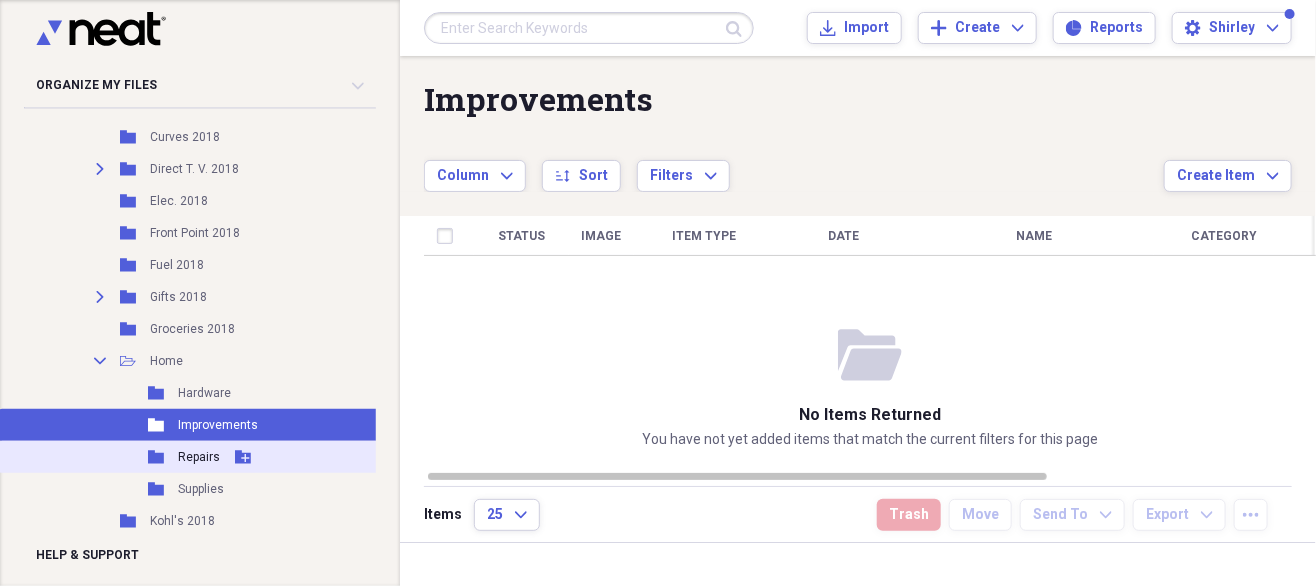 click on "Repairs" at bounding box center [199, 457] 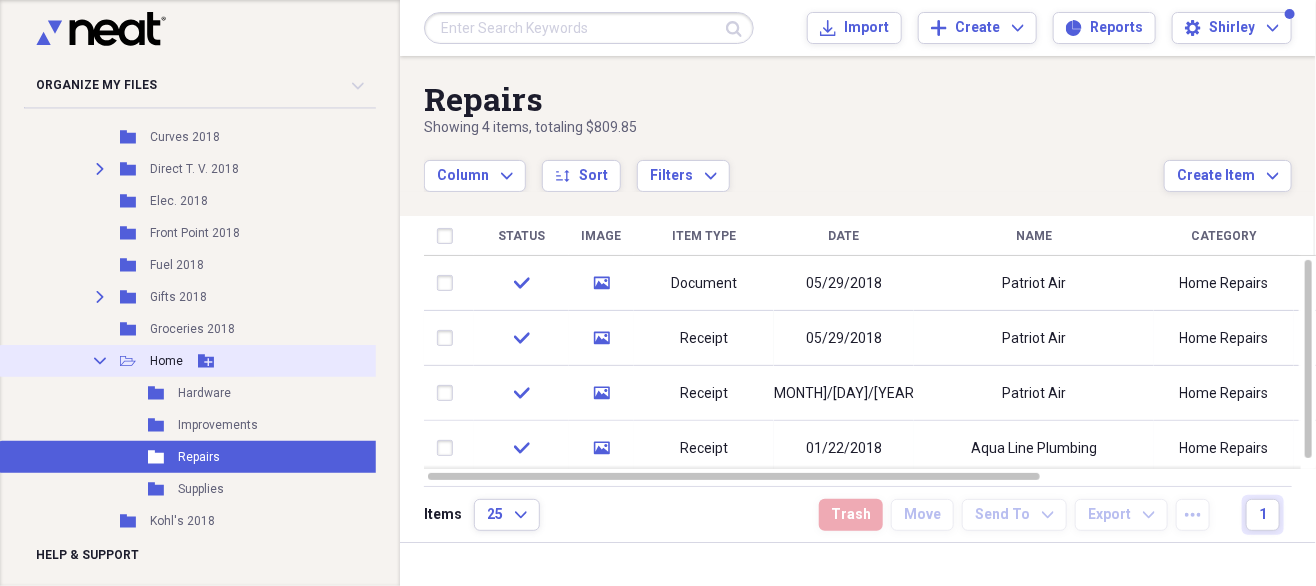 click on "Collapse" 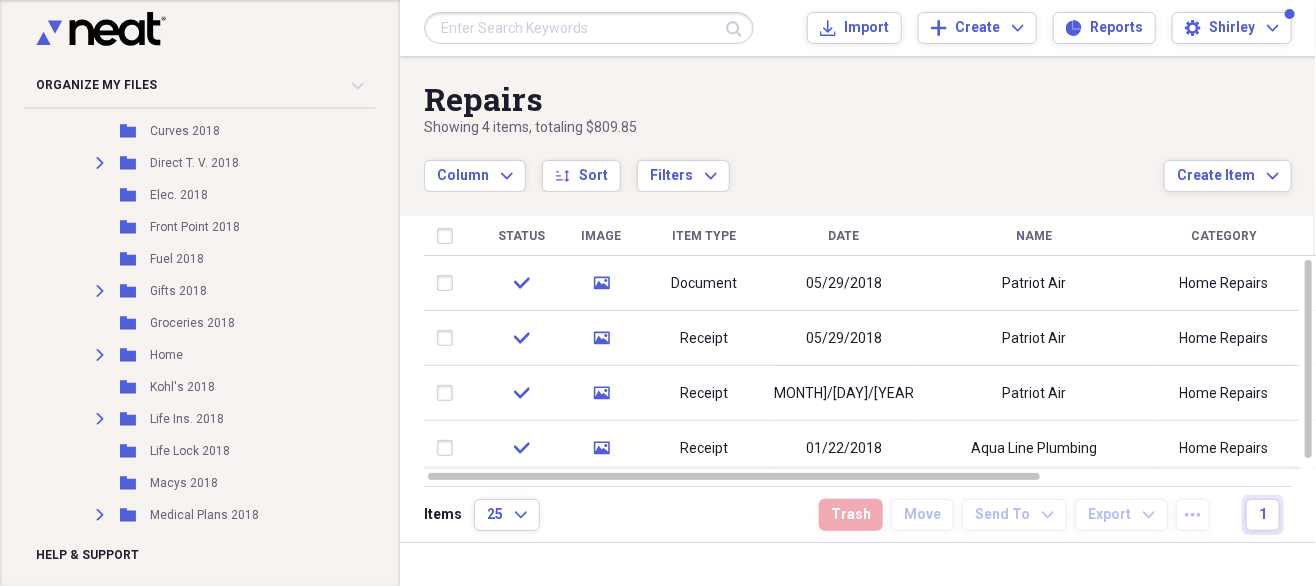 scroll, scrollTop: 0, scrollLeft: 0, axis: both 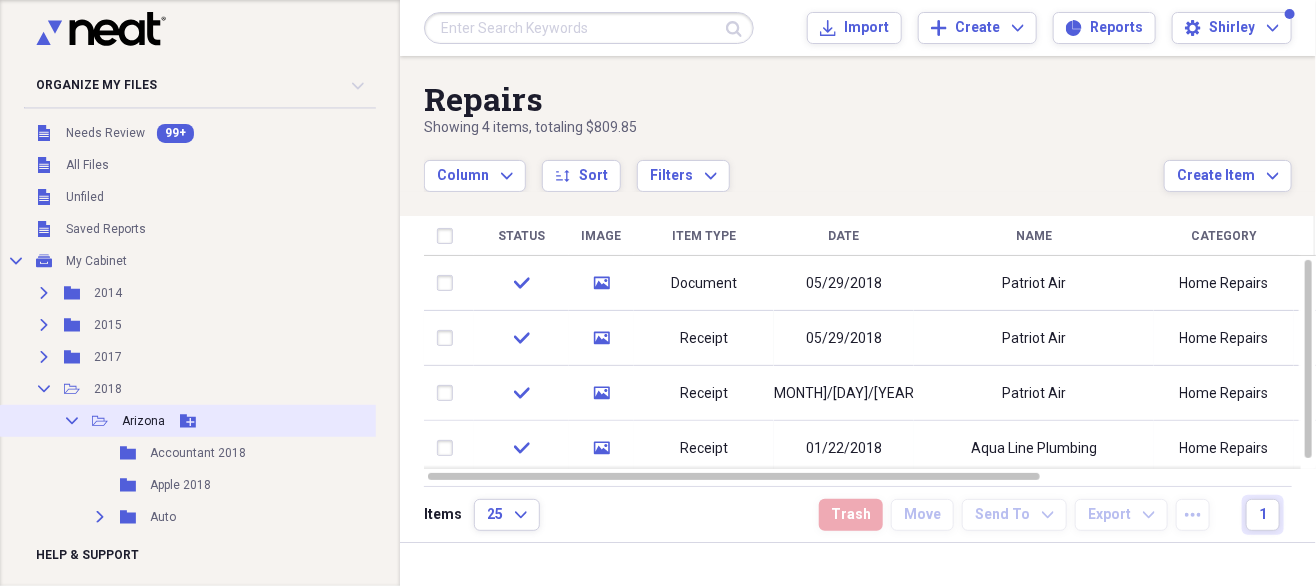 click on "Collapse" at bounding box center (72, 421) 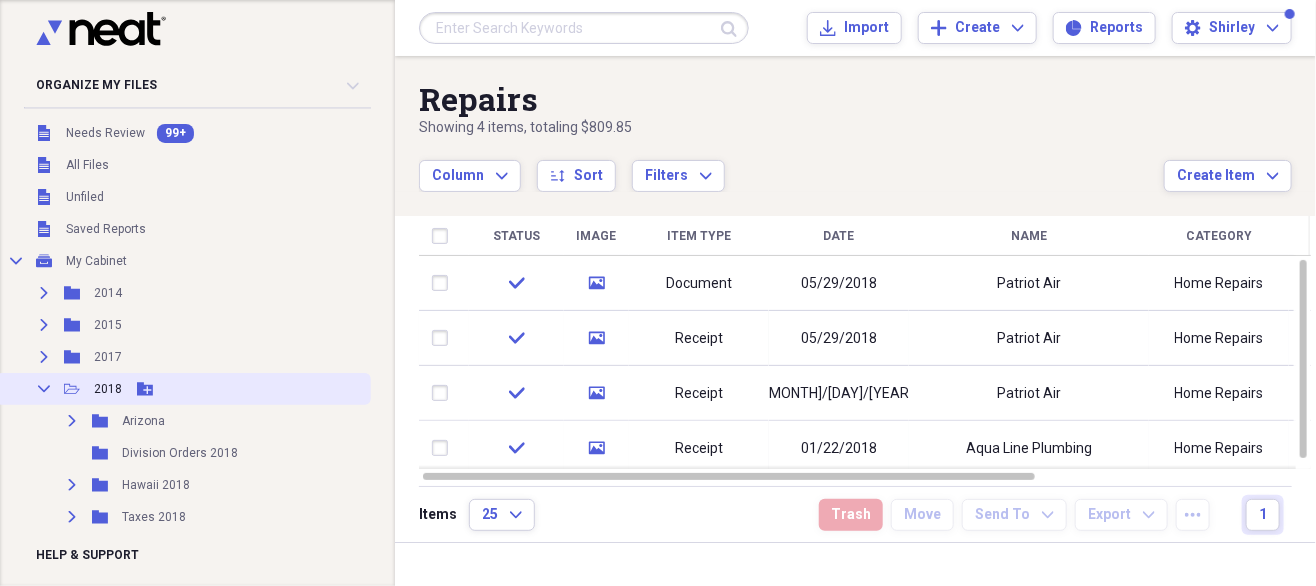 click on "Collapse" 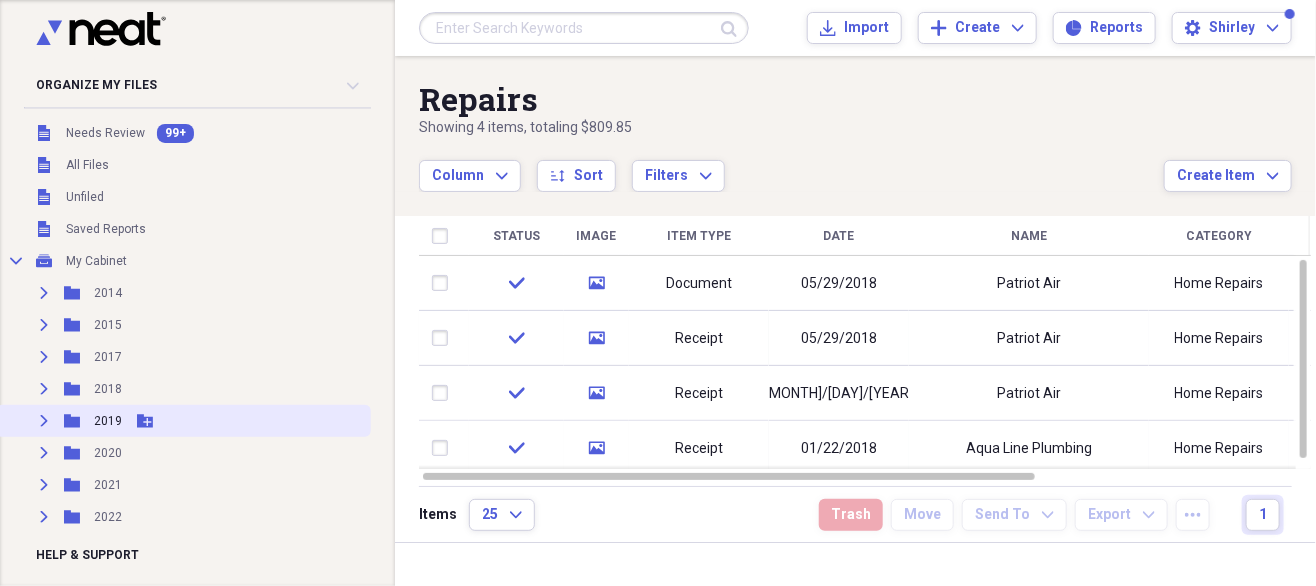 click on "Expand" 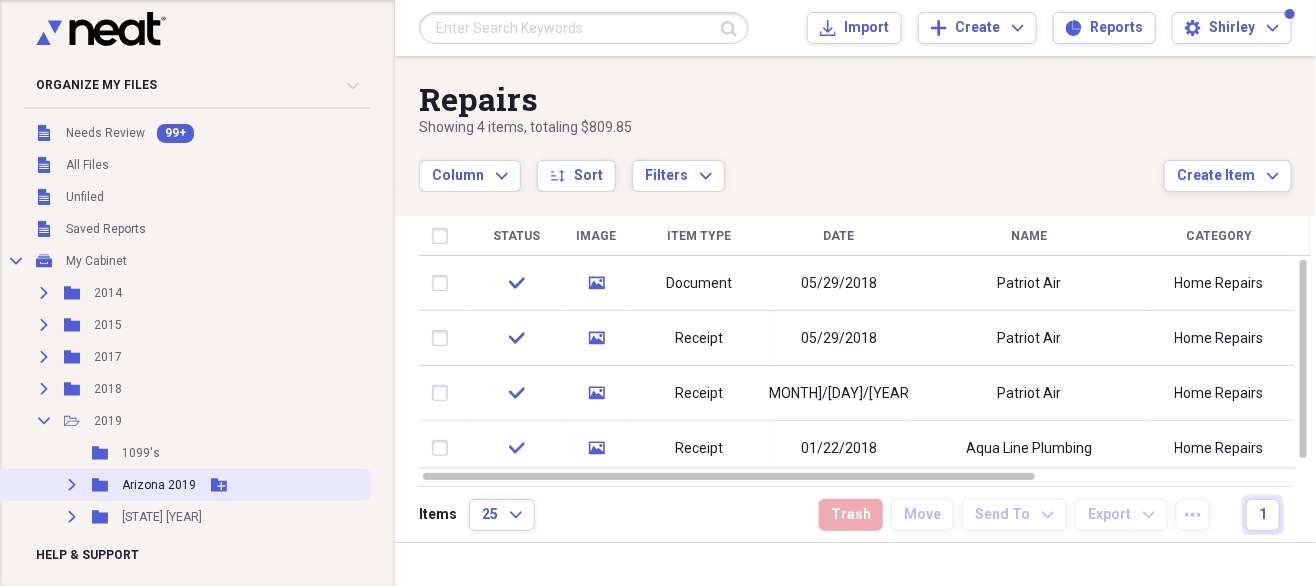 click on "Expand" 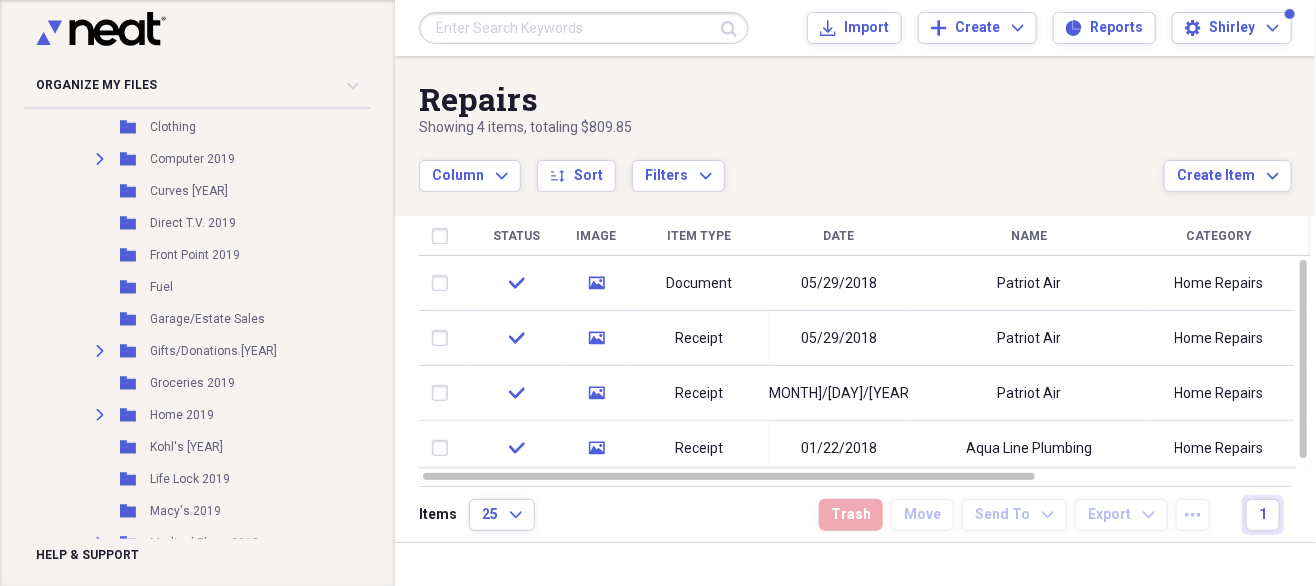scroll, scrollTop: 741, scrollLeft: 0, axis: vertical 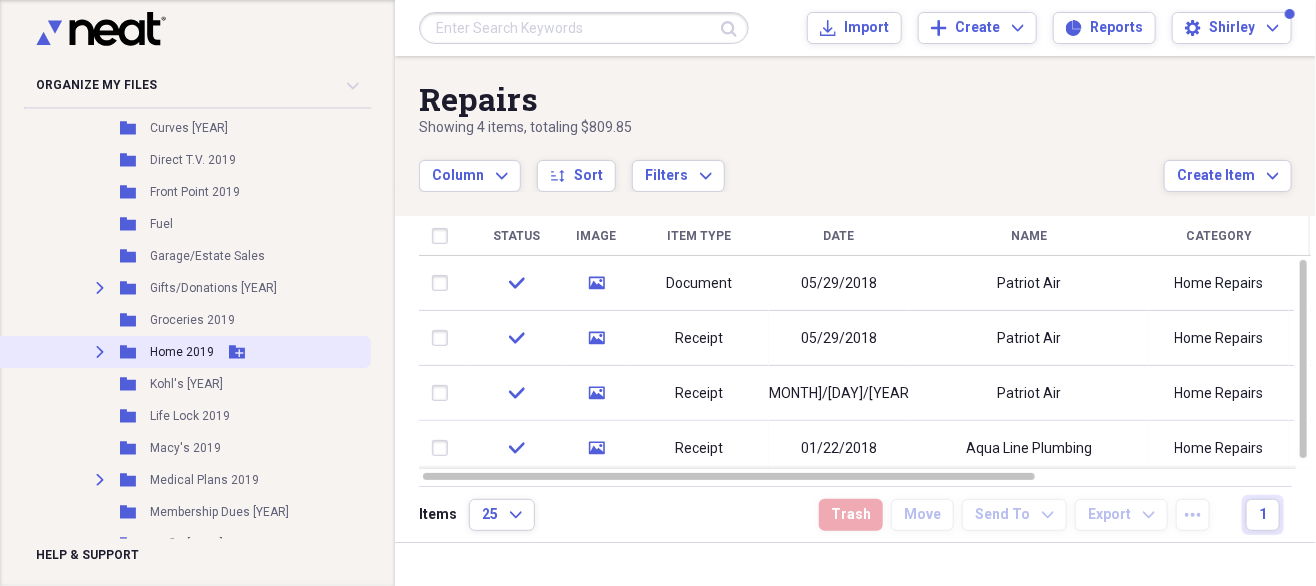 click on "Expand" 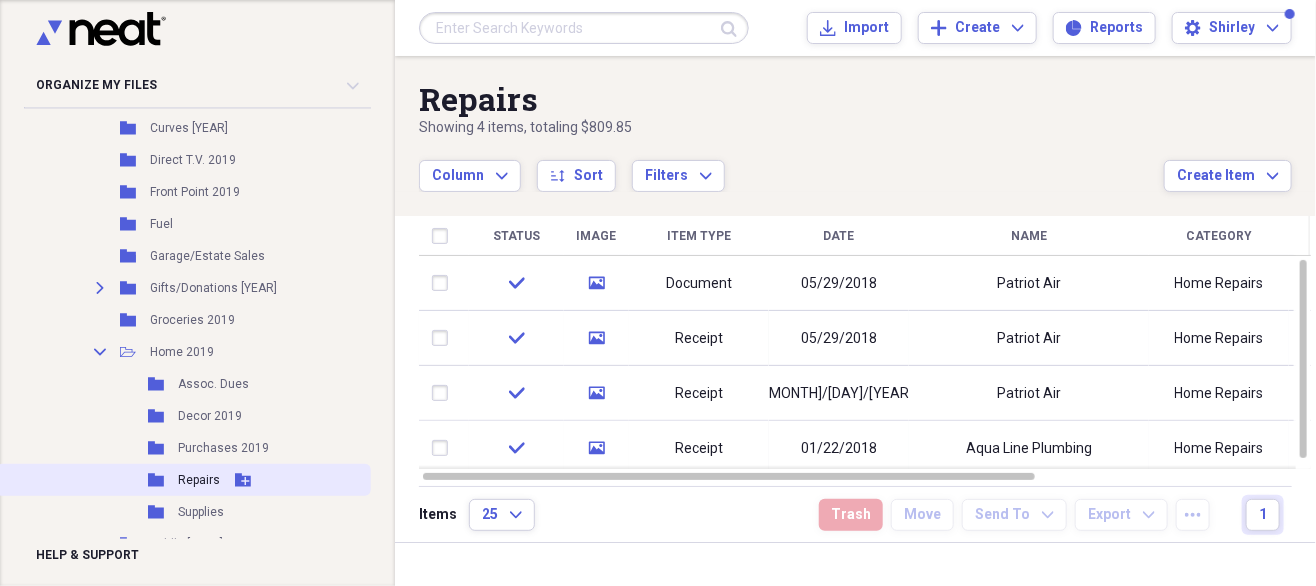 click on "Repairs" at bounding box center (199, 480) 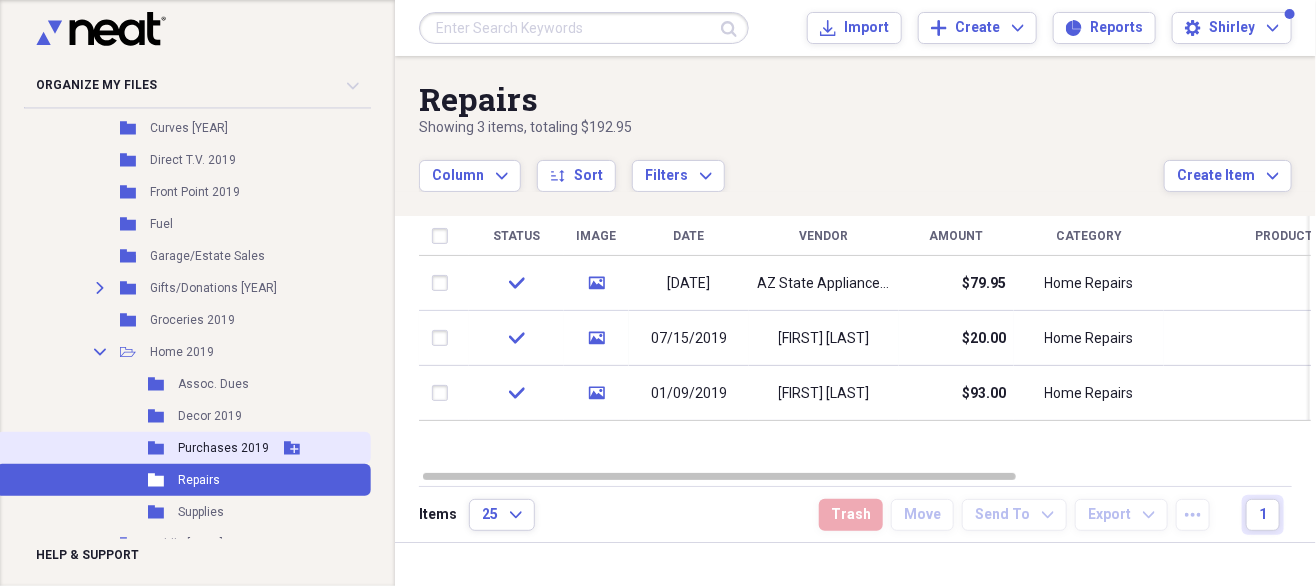 click on "Purchases 2019" at bounding box center (223, 448) 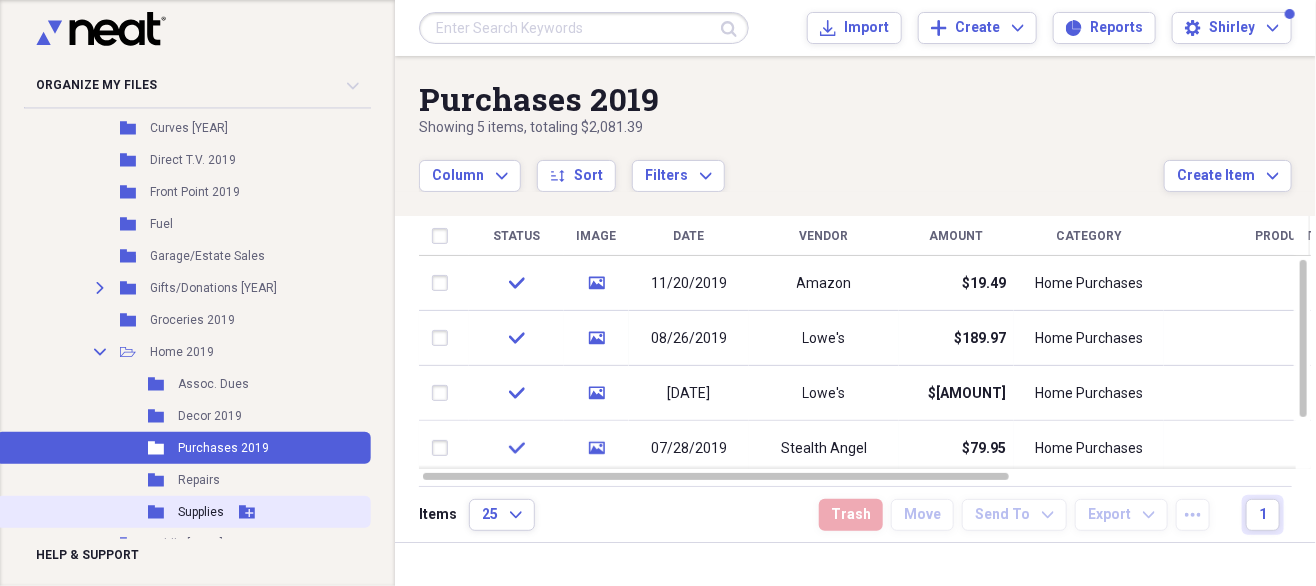 click on "Supplies" at bounding box center [201, 512] 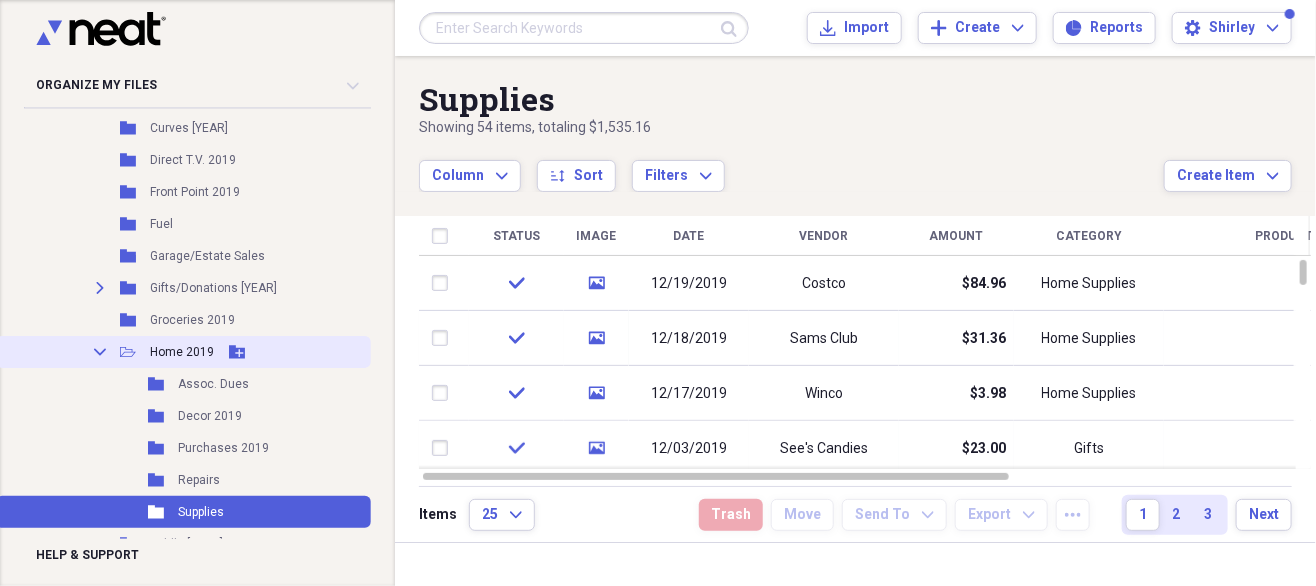 click 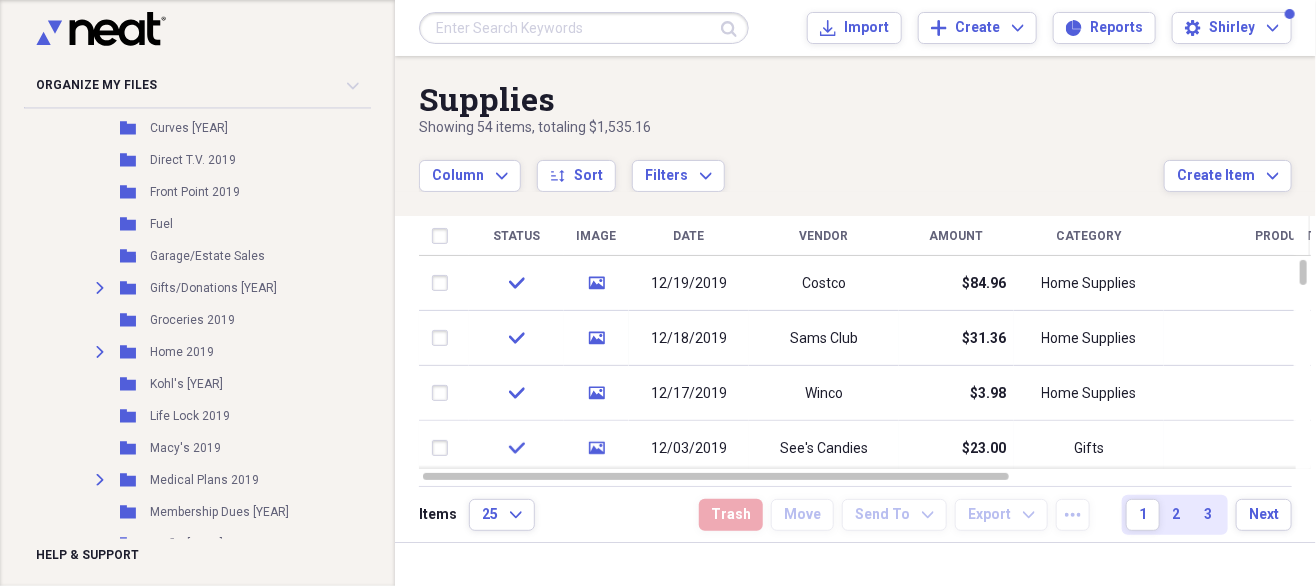 scroll, scrollTop: 0, scrollLeft: 0, axis: both 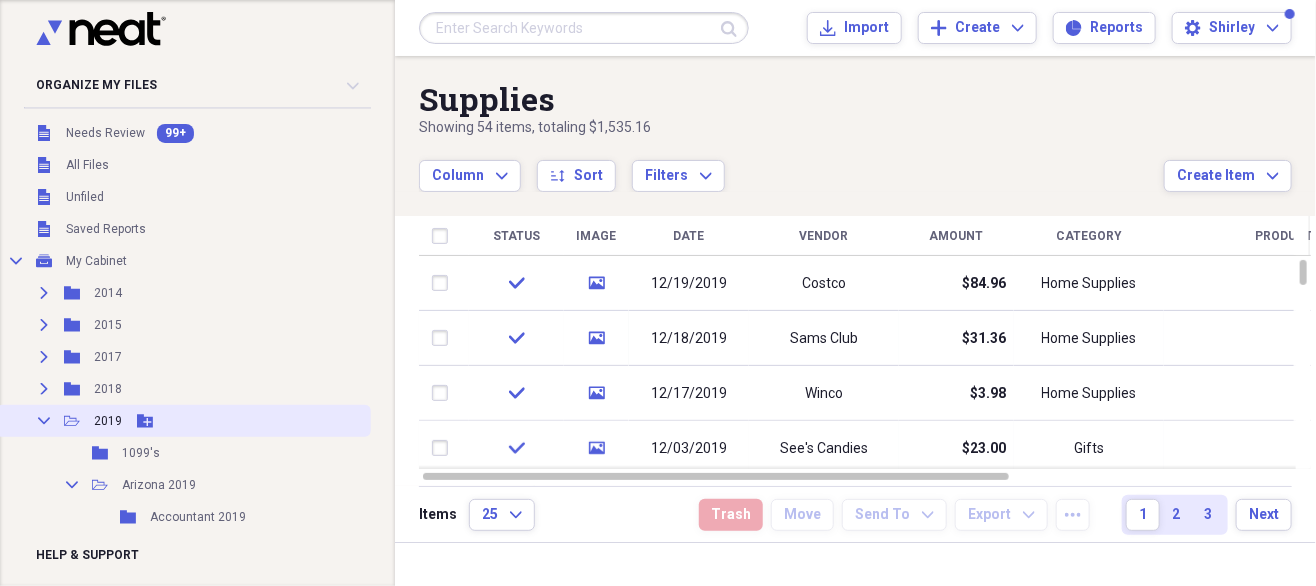 click 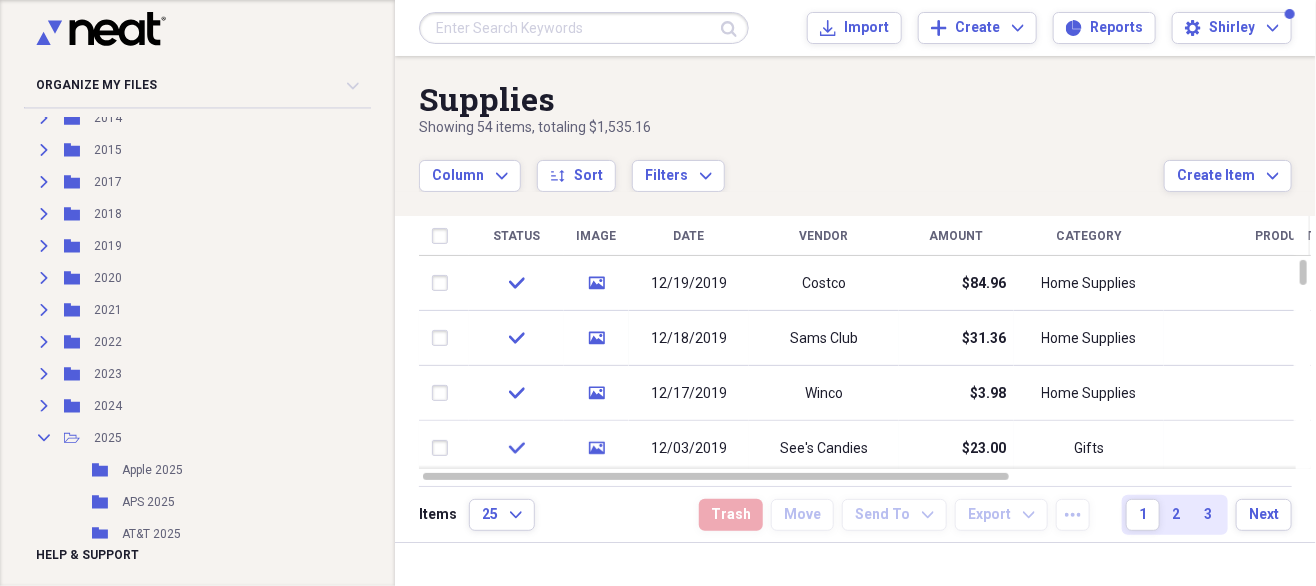 scroll, scrollTop: 232, scrollLeft: 0, axis: vertical 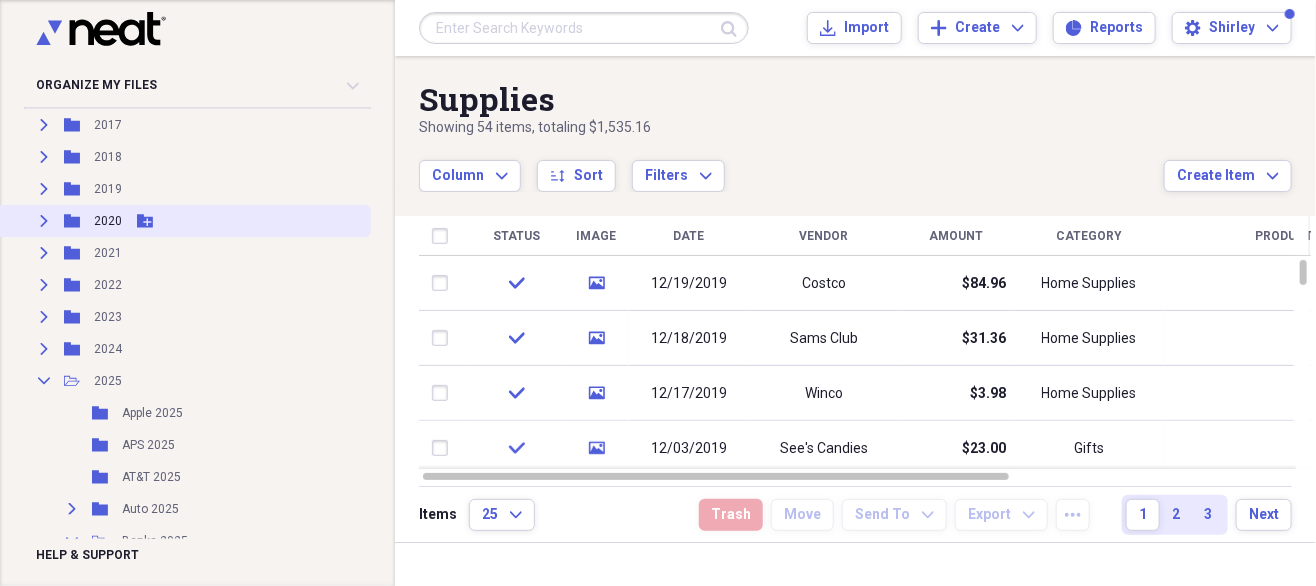 click on "Expand" 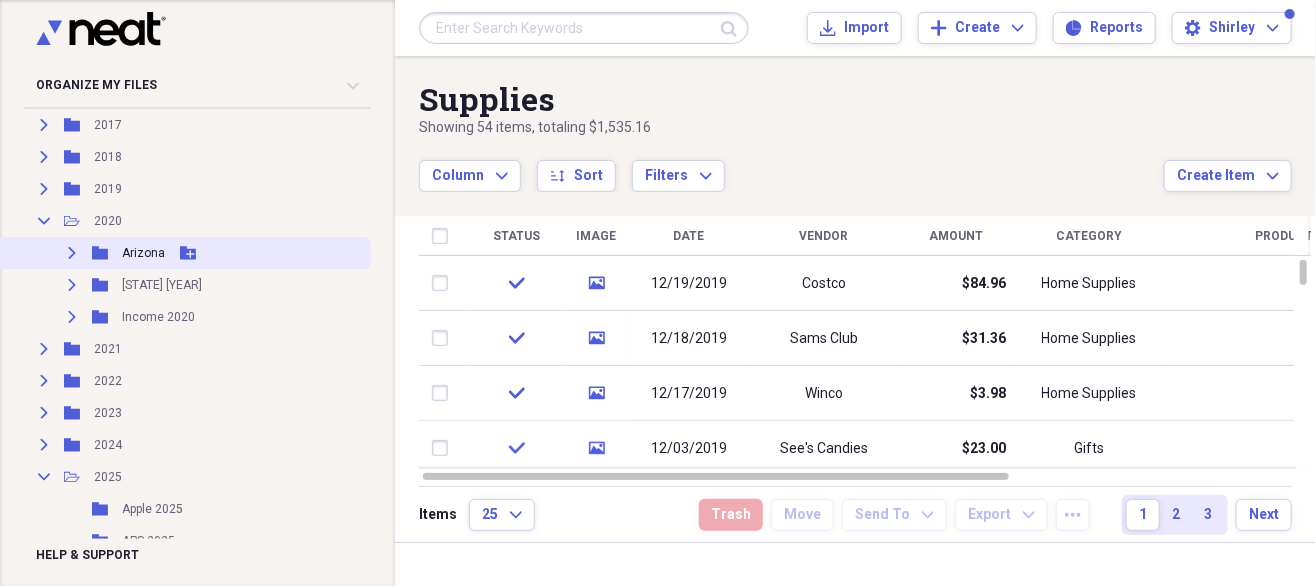 click 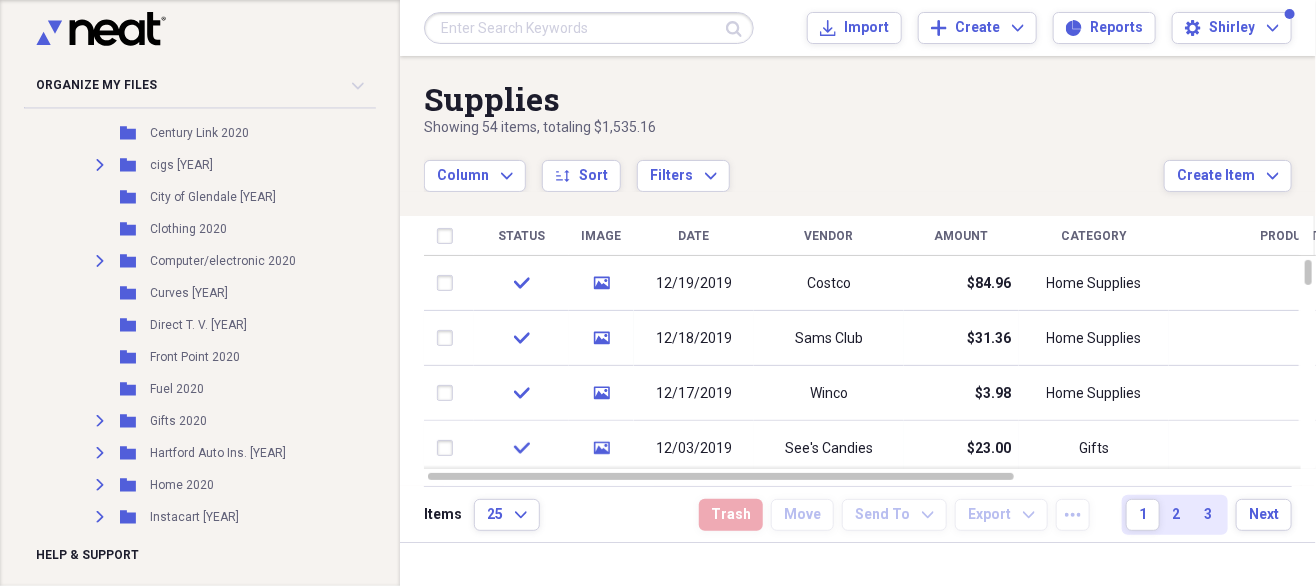 scroll, scrollTop: 724, scrollLeft: 0, axis: vertical 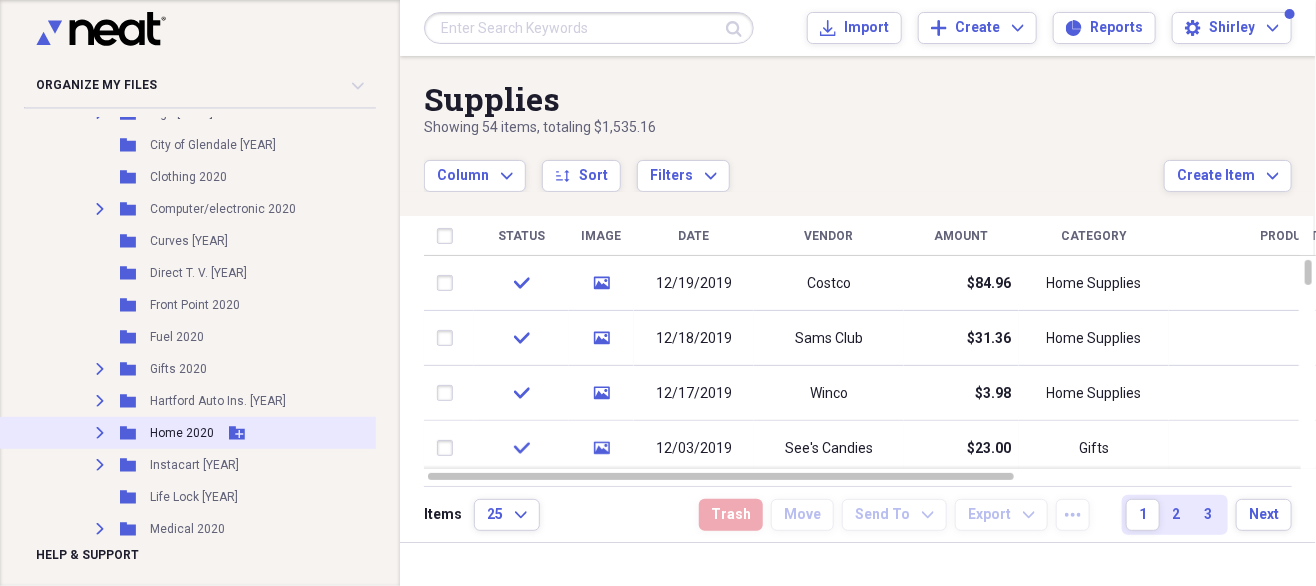 click on "Expand" 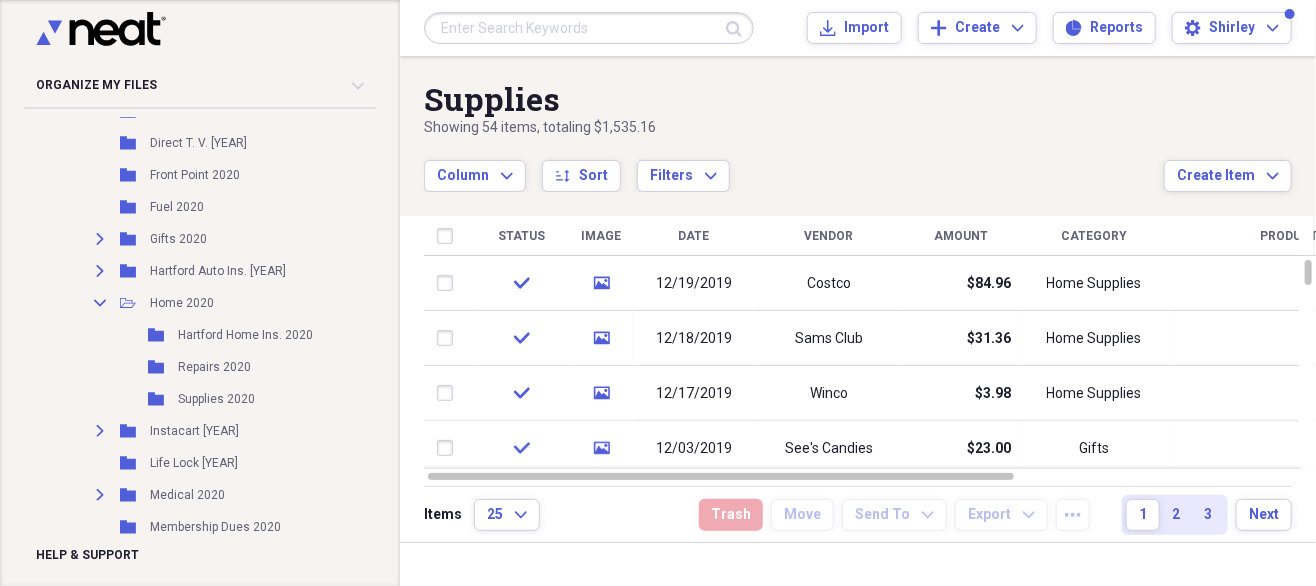 scroll, scrollTop: 863, scrollLeft: 0, axis: vertical 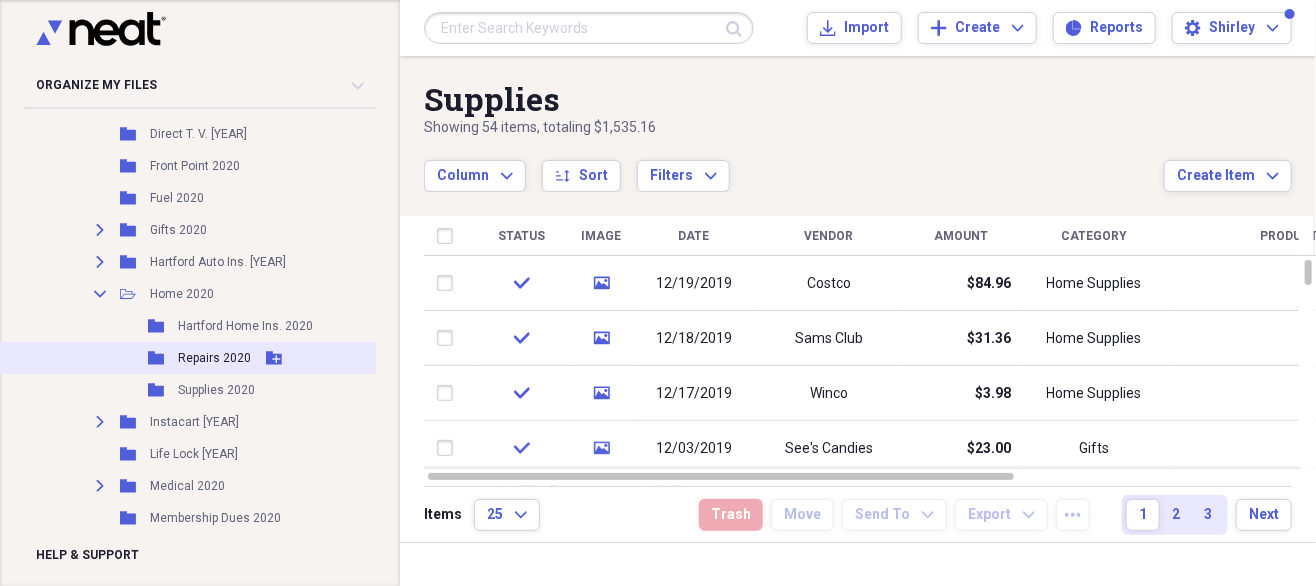 click on "Repairs 2020" at bounding box center [214, 358] 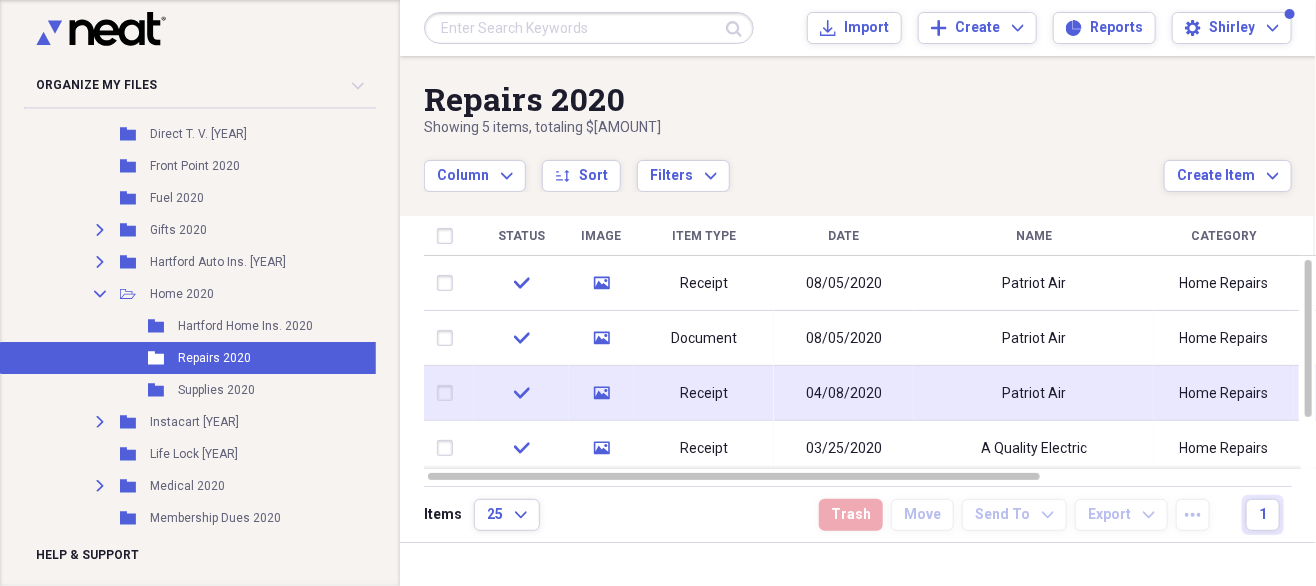 click on "Patriot Air" at bounding box center (1034, 394) 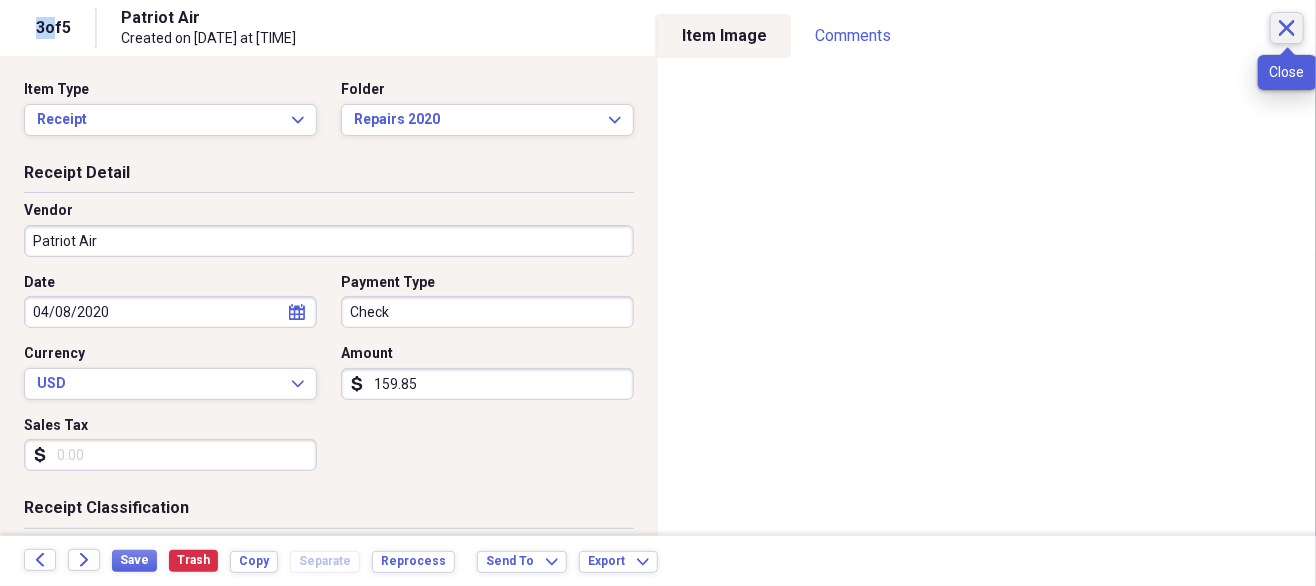 click 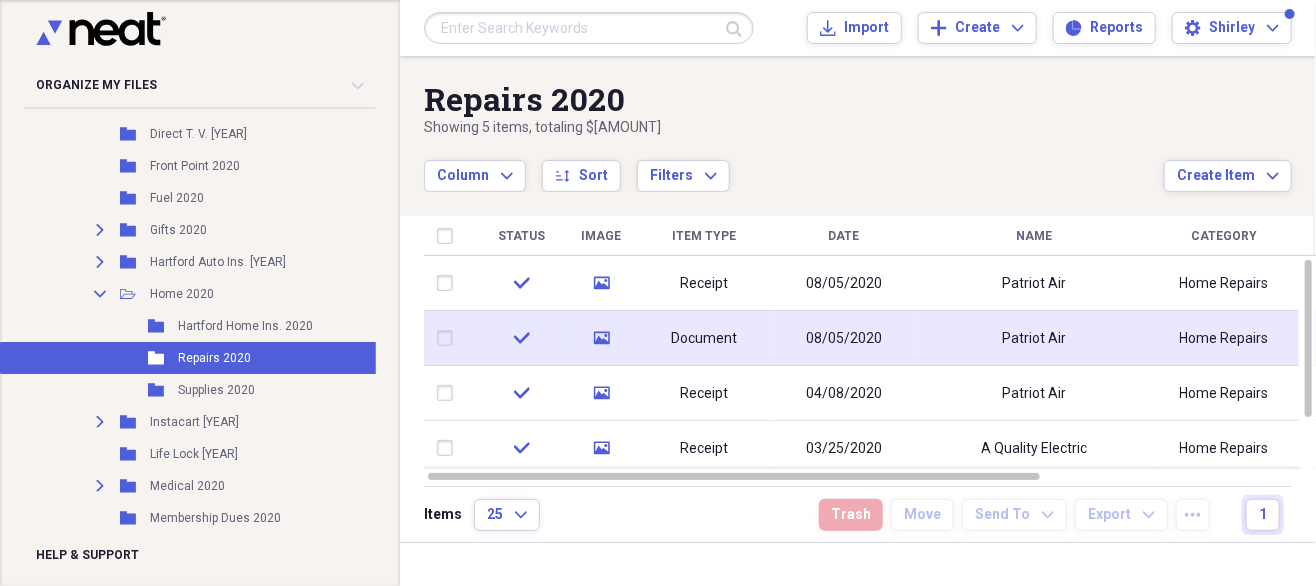 click on "Patriot Air" at bounding box center [1034, 339] 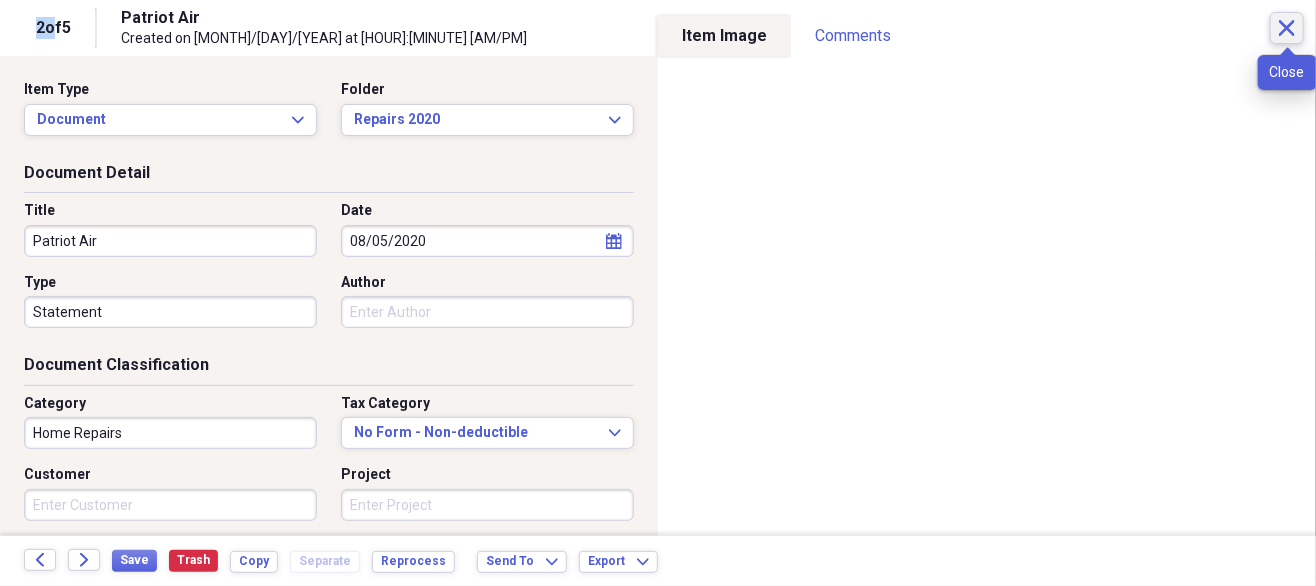 click on "Close" 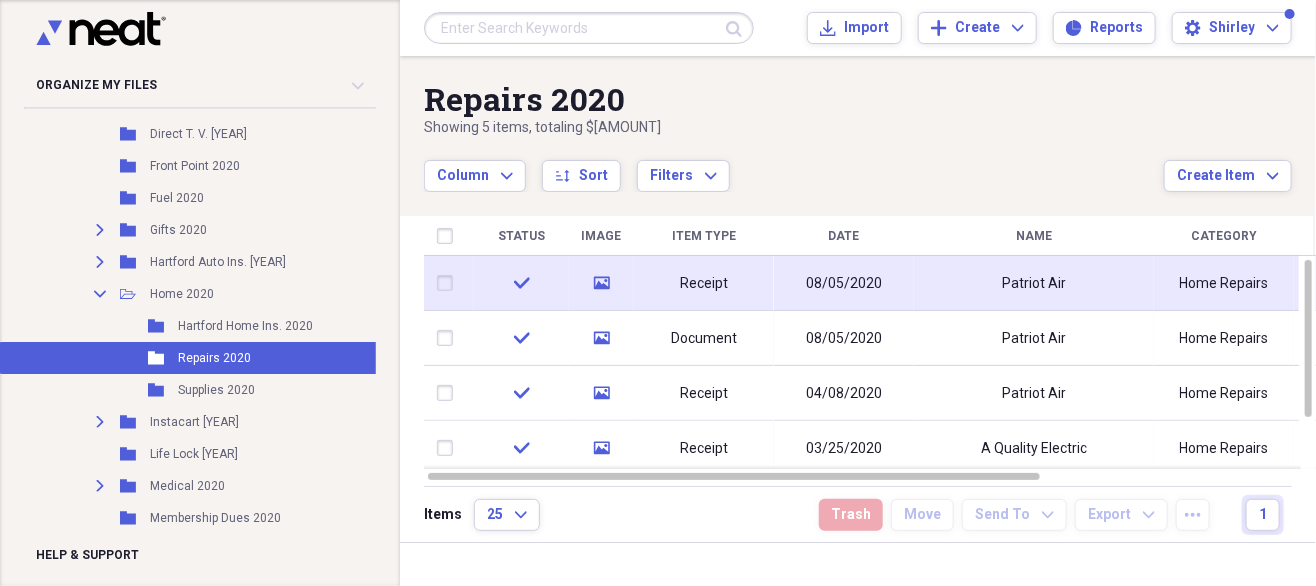 click on "Patriot Air" at bounding box center (1034, 284) 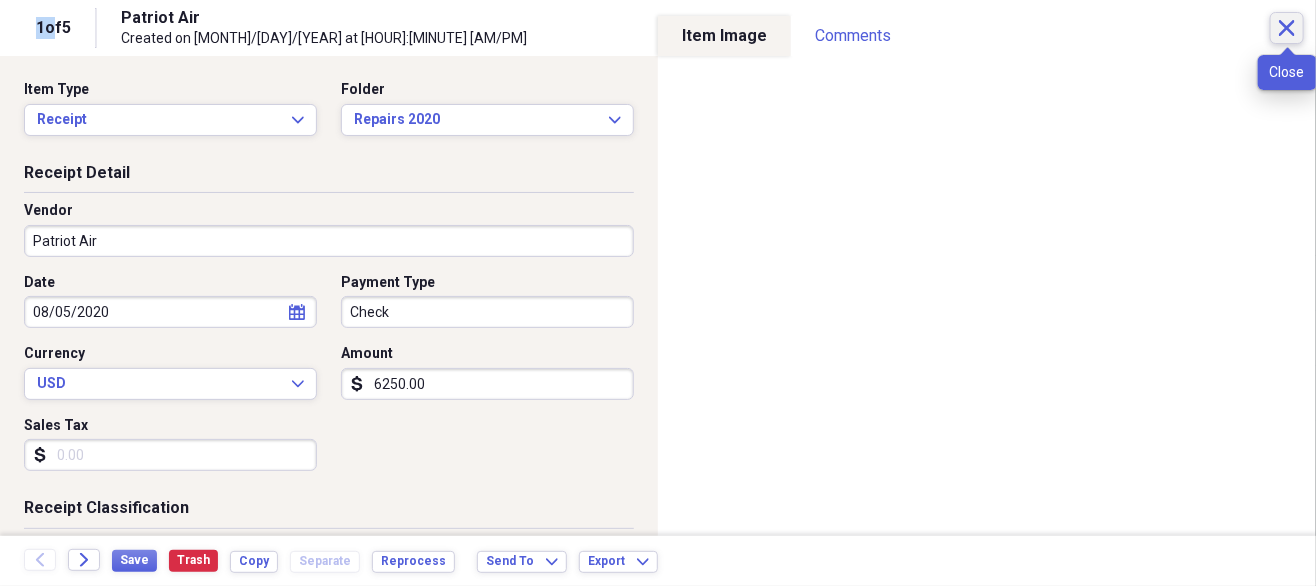 click 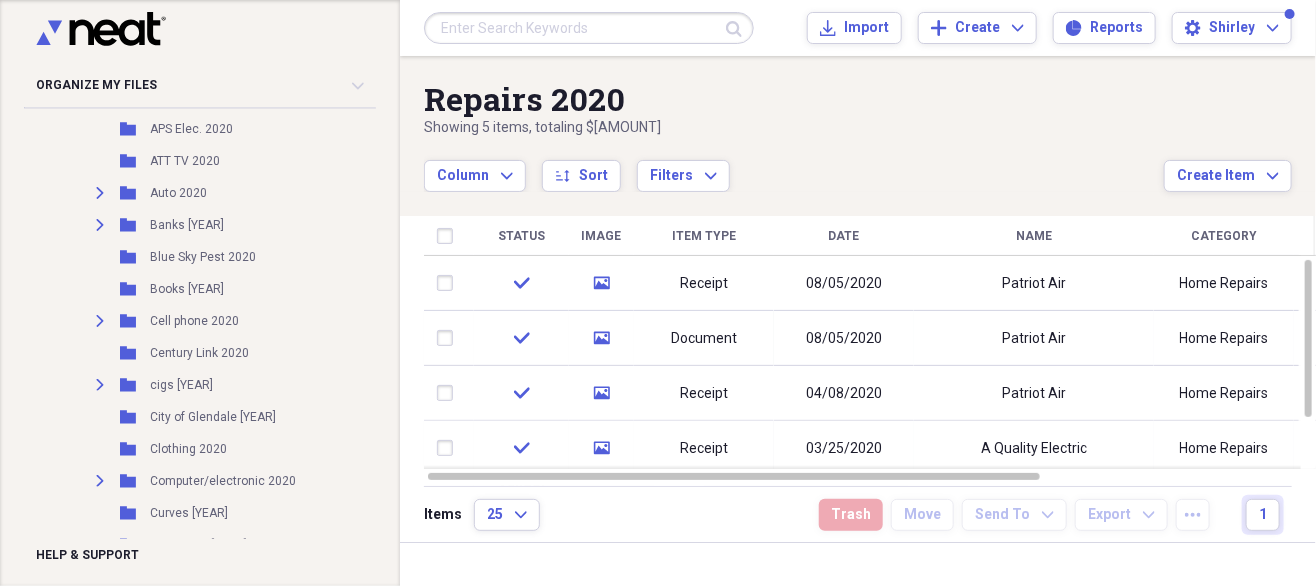 scroll, scrollTop: 230, scrollLeft: 0, axis: vertical 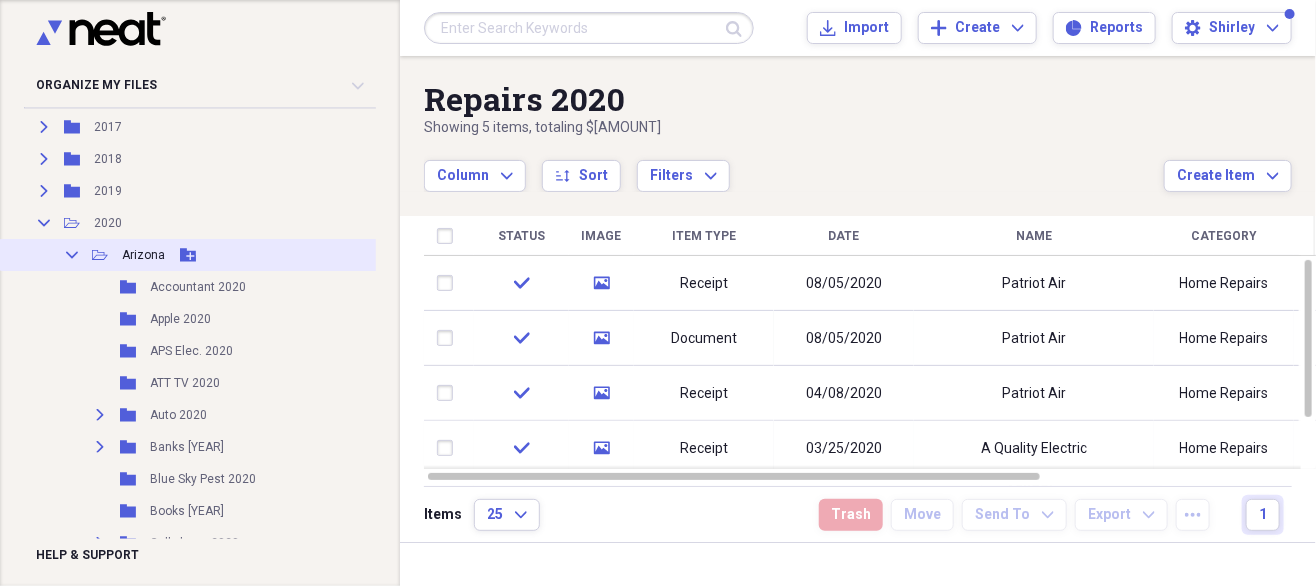 click on "Collapse" 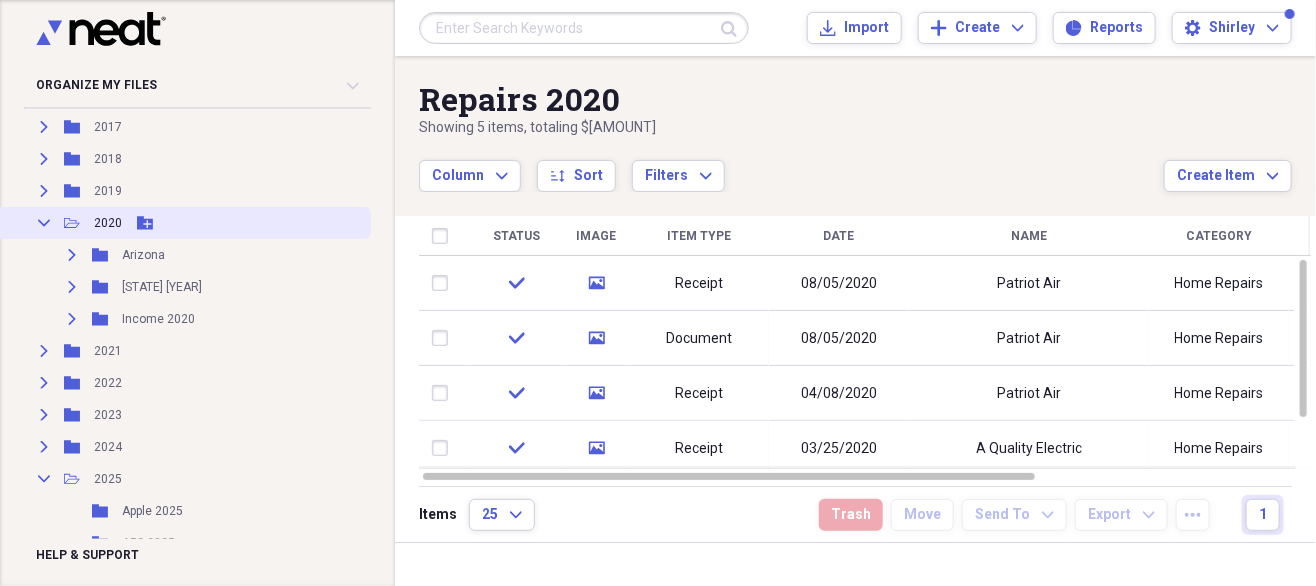 click on "Collapse" 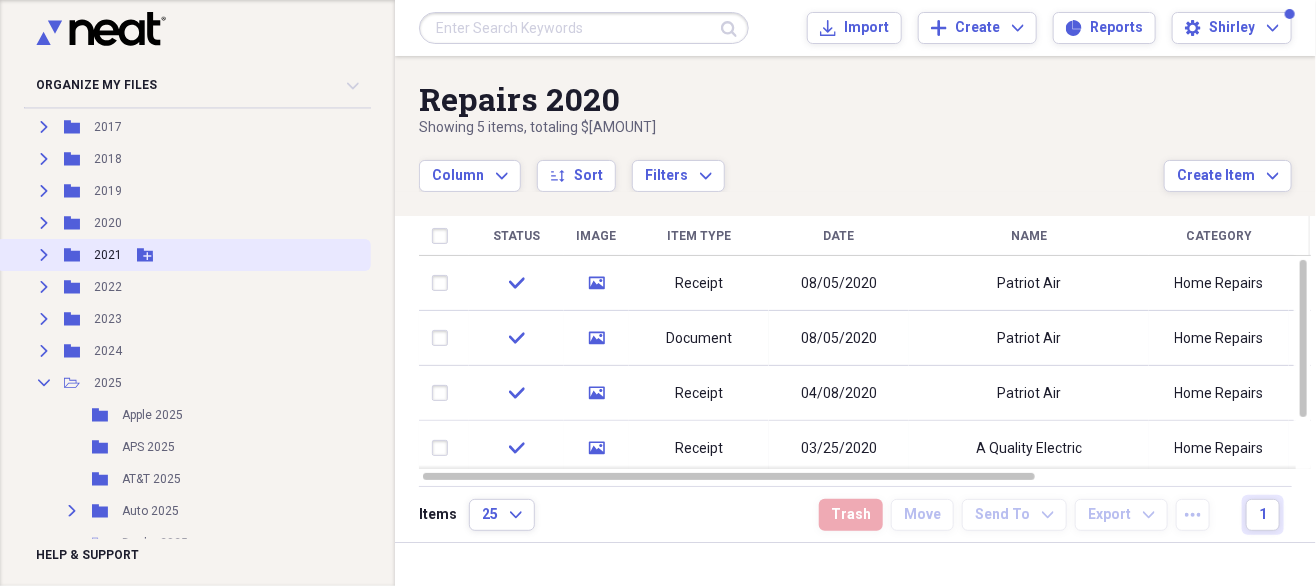 click on "Expand" 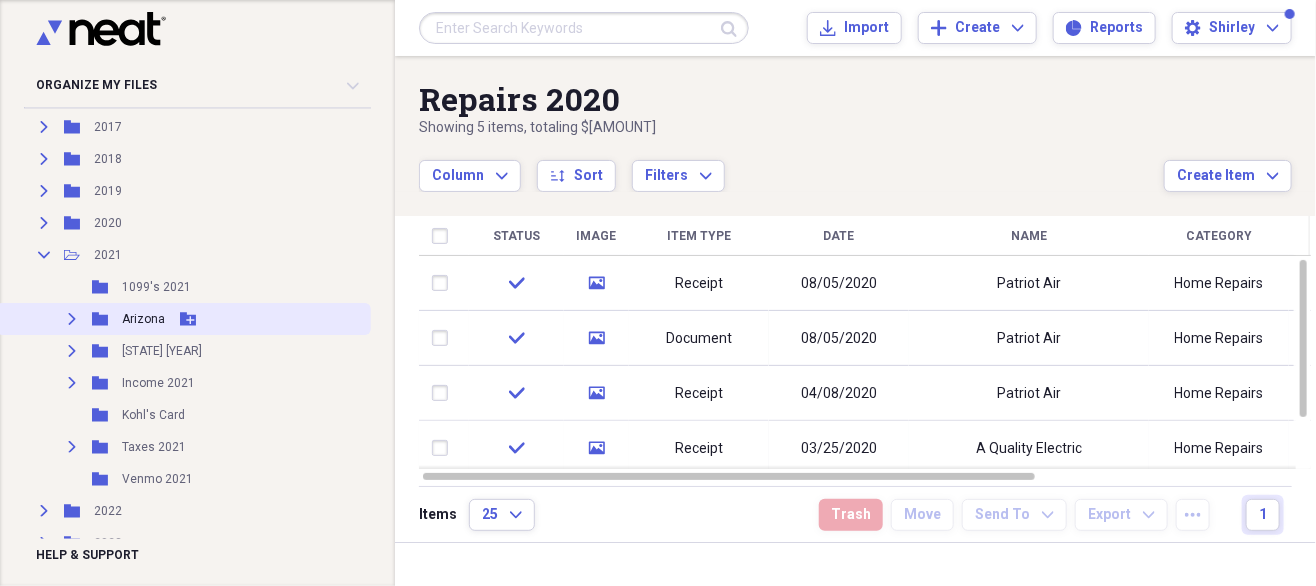 click on "Expand" 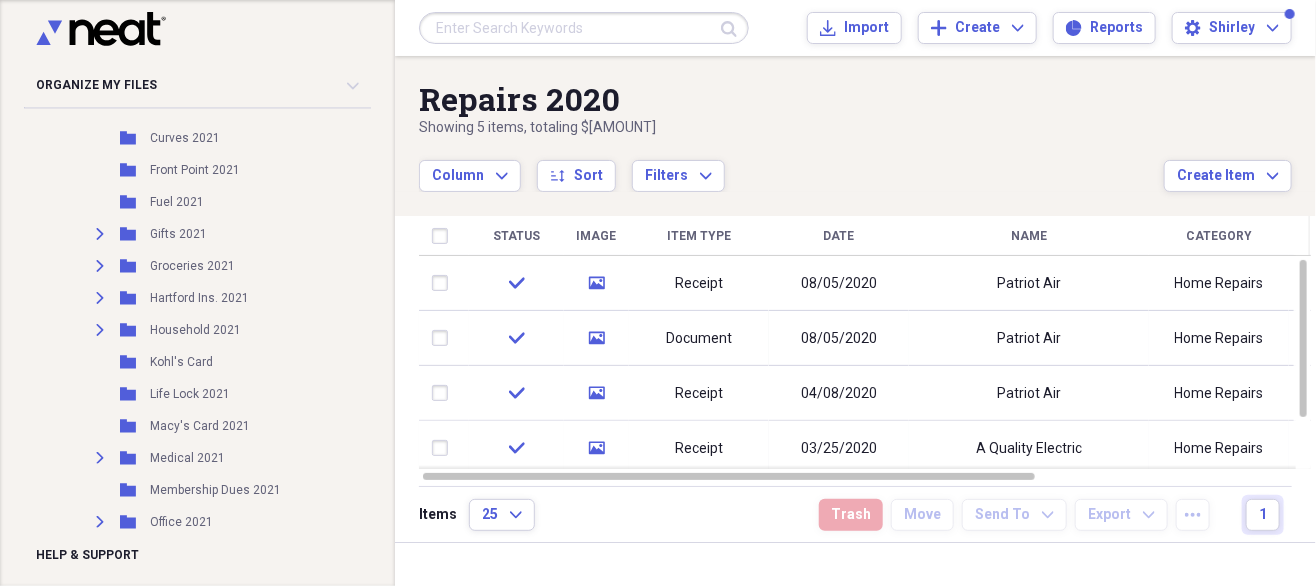 scroll, scrollTop: 804, scrollLeft: 0, axis: vertical 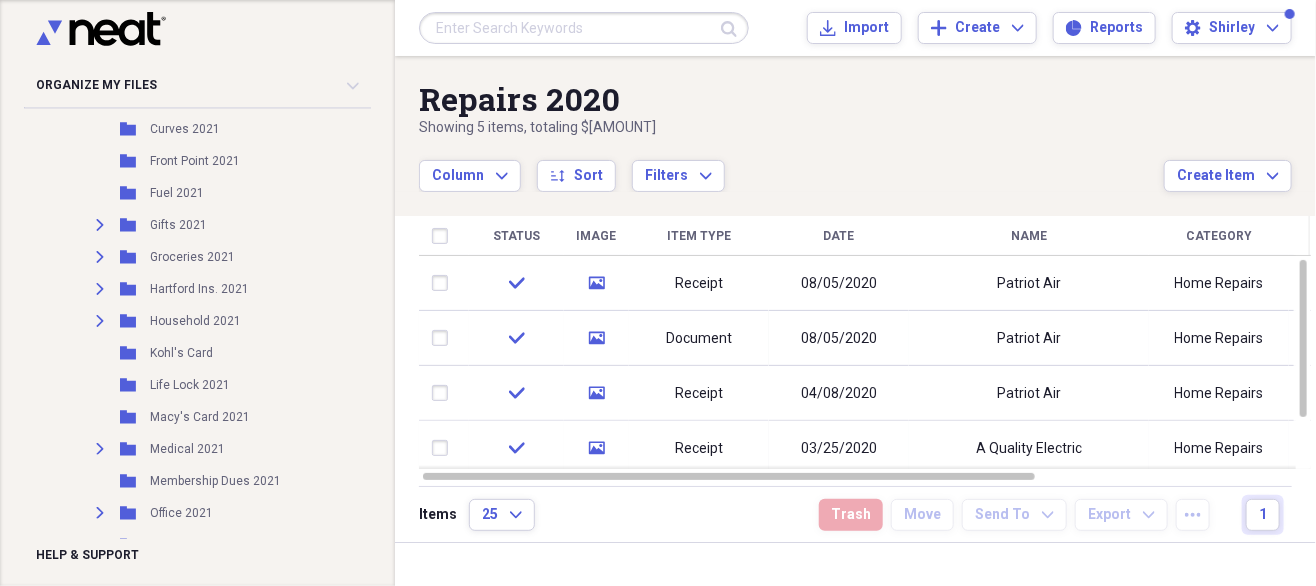 drag, startPoint x: 376, startPoint y: 211, endPoint x: 380, endPoint y: 229, distance: 18.439089 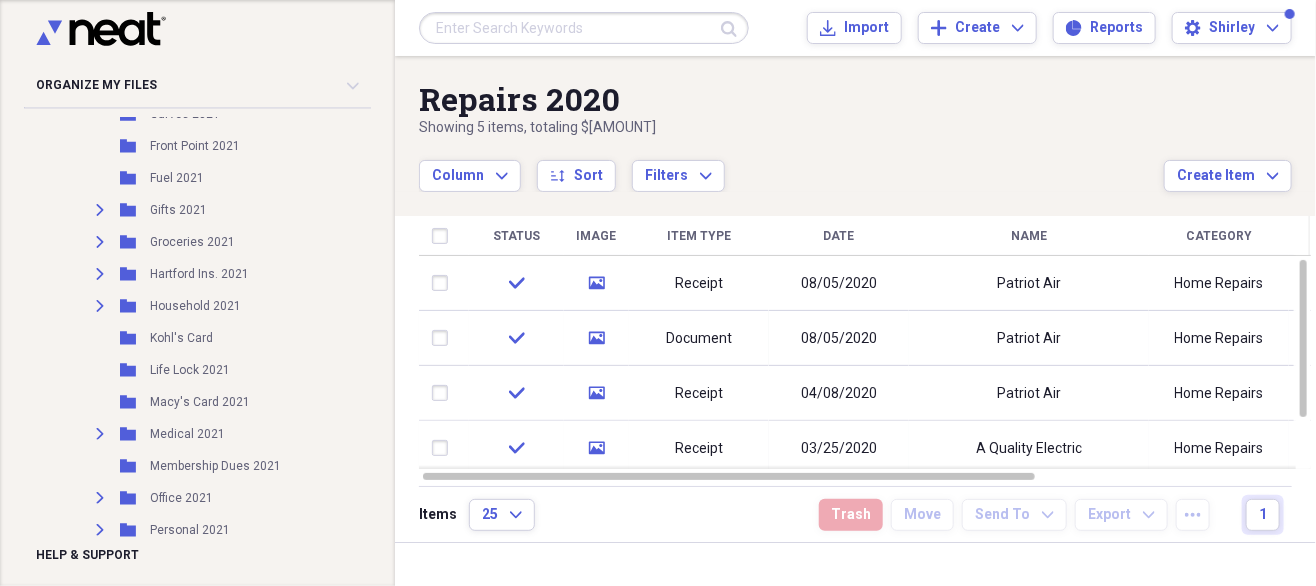scroll, scrollTop: 783, scrollLeft: 0, axis: vertical 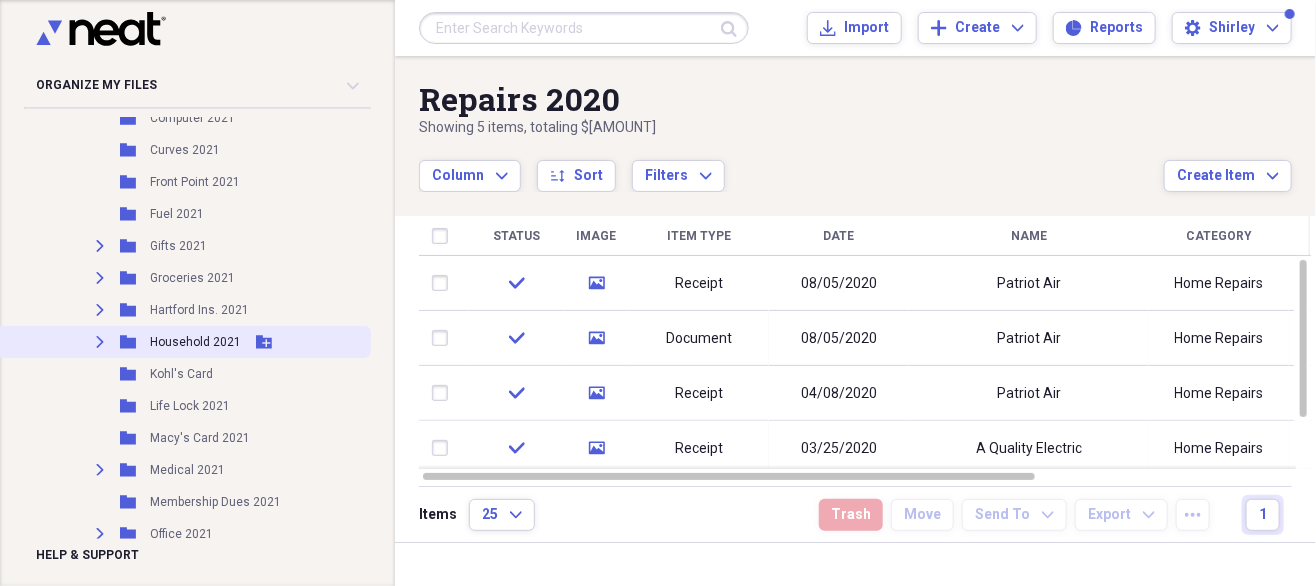 click on "Expand" 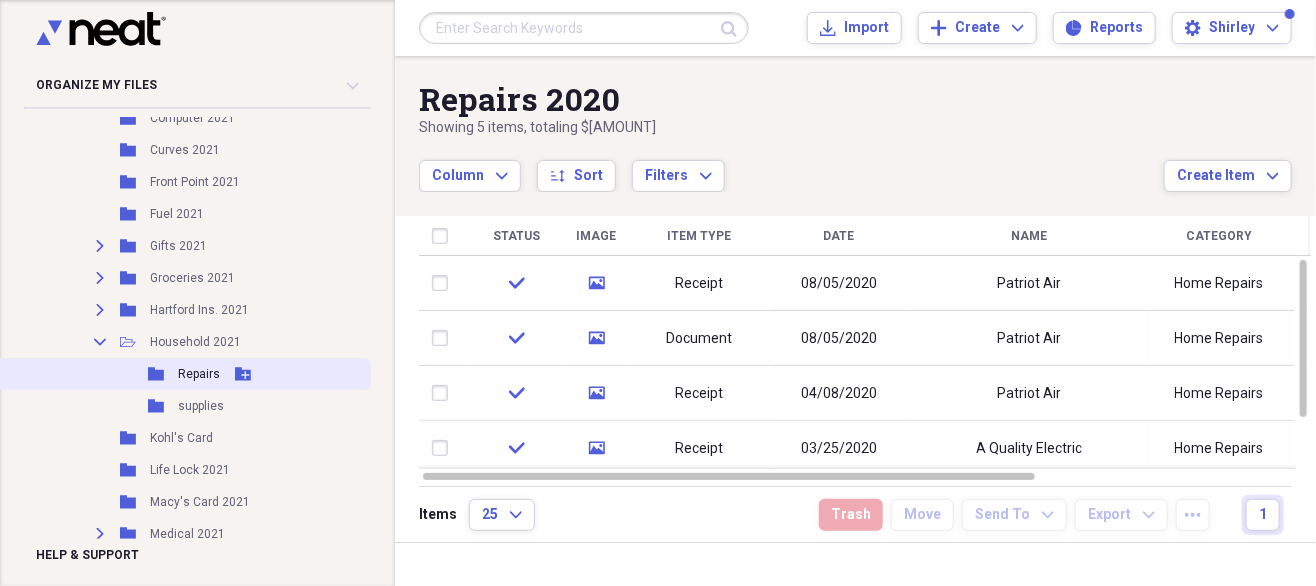 click on "Repairs" at bounding box center (199, 374) 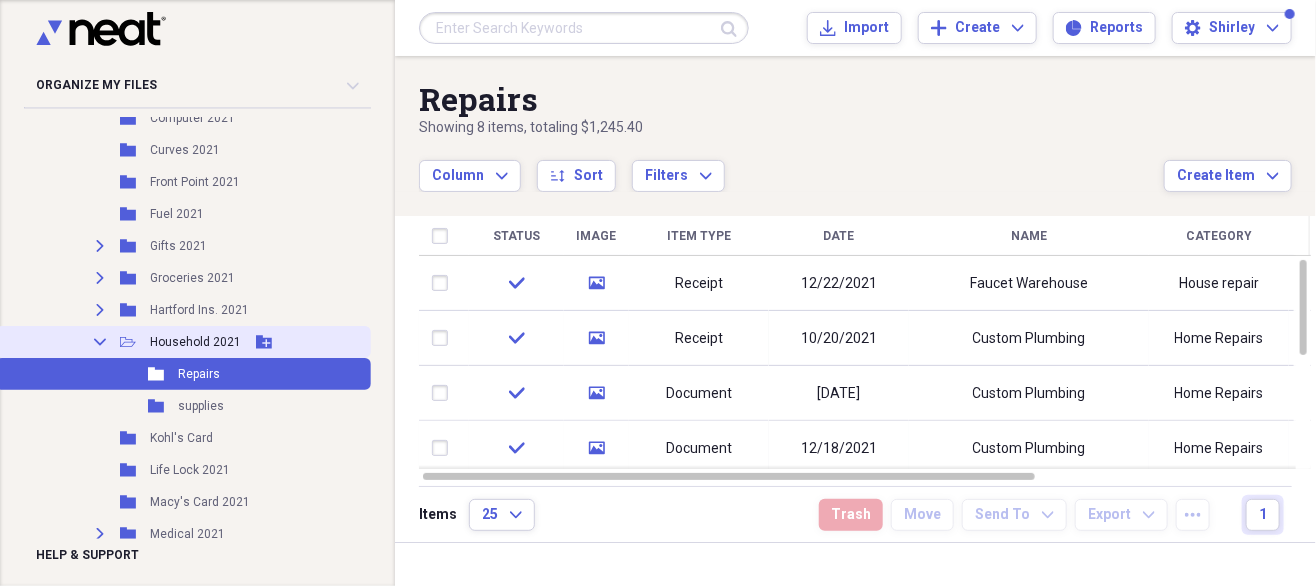 click on "Collapse" 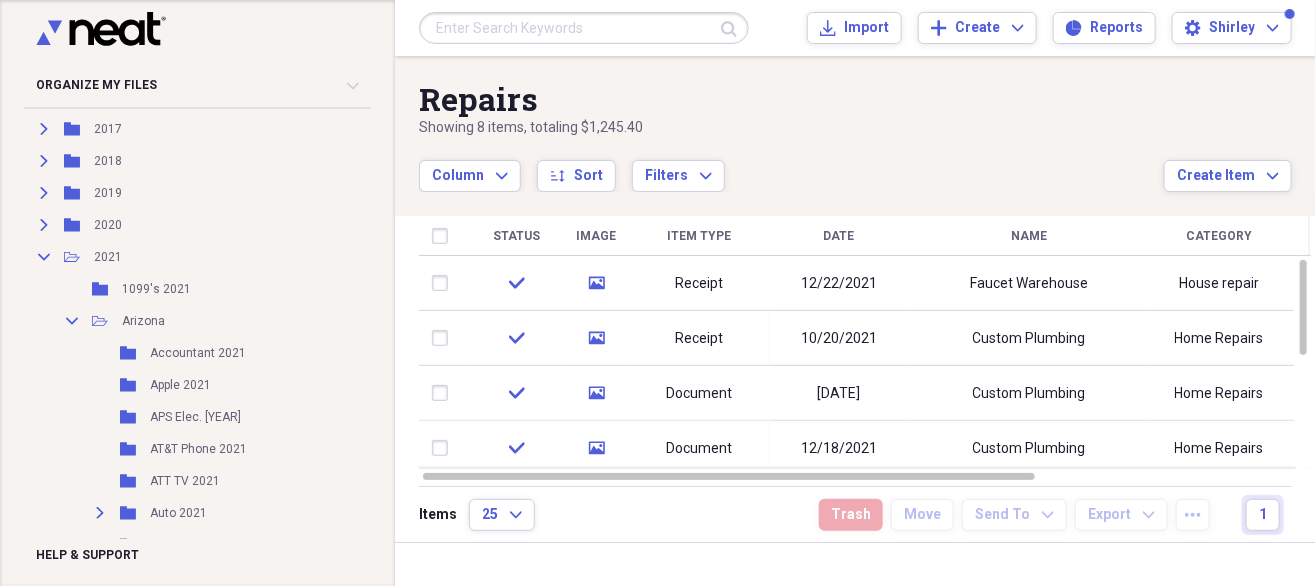 scroll, scrollTop: 210, scrollLeft: 0, axis: vertical 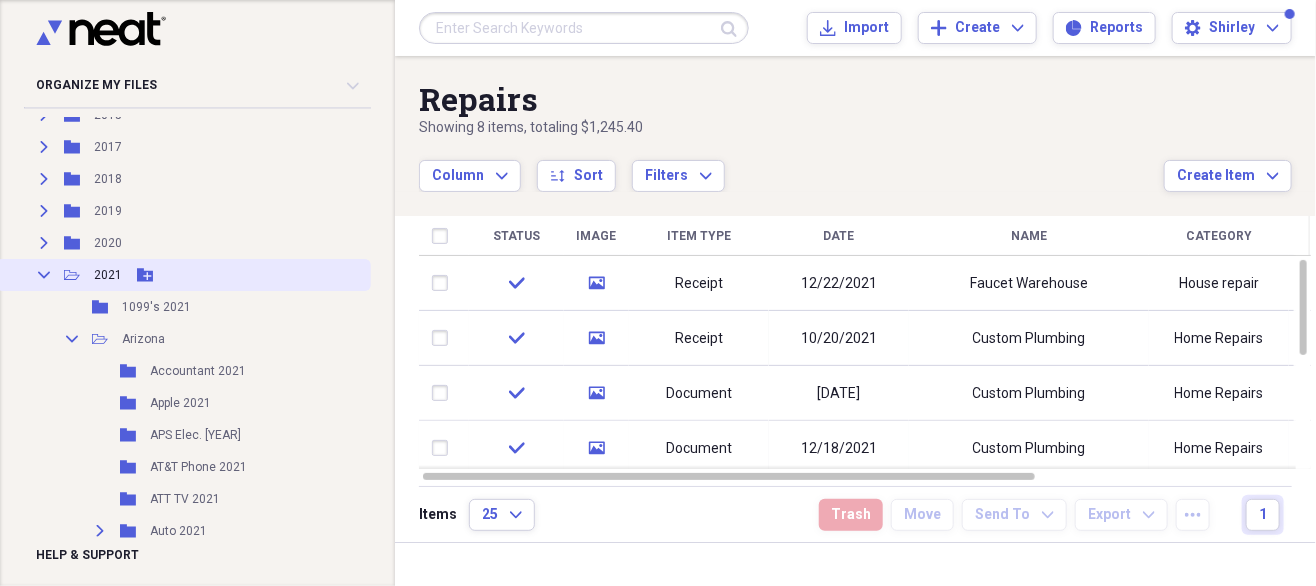 click 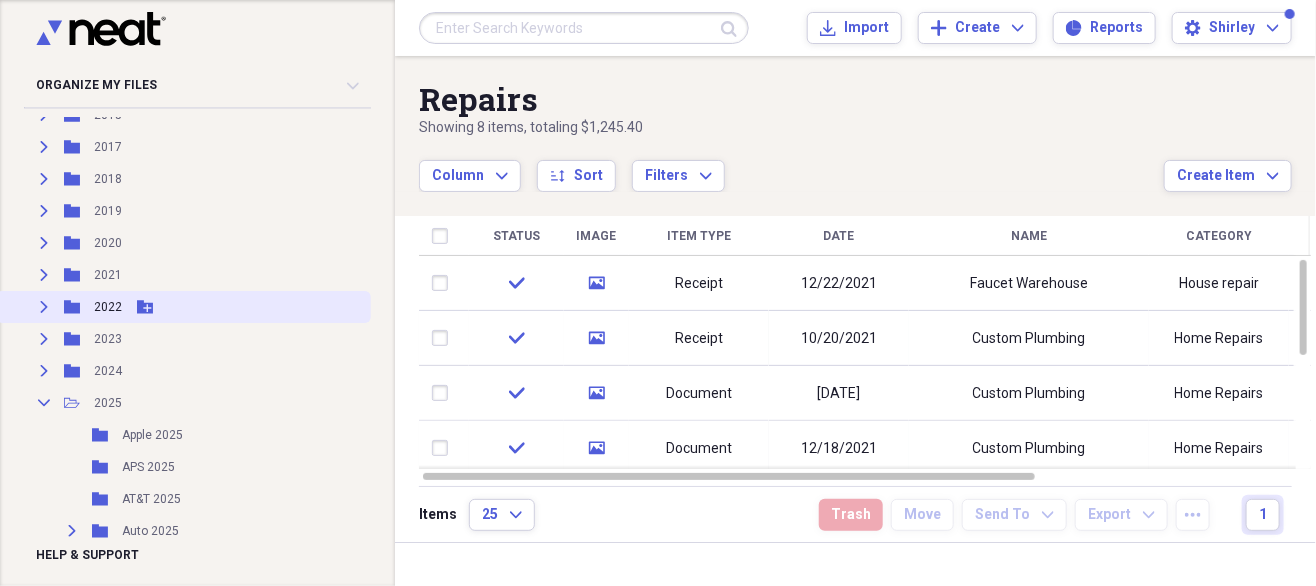 click on "Expand" 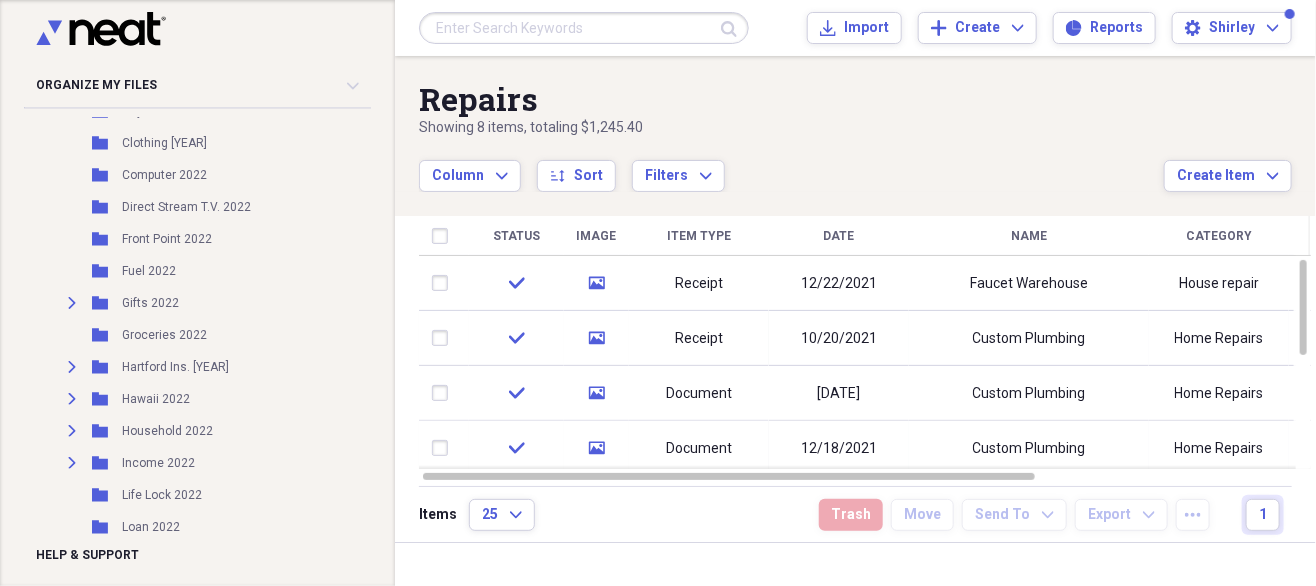 scroll, scrollTop: 819, scrollLeft: 0, axis: vertical 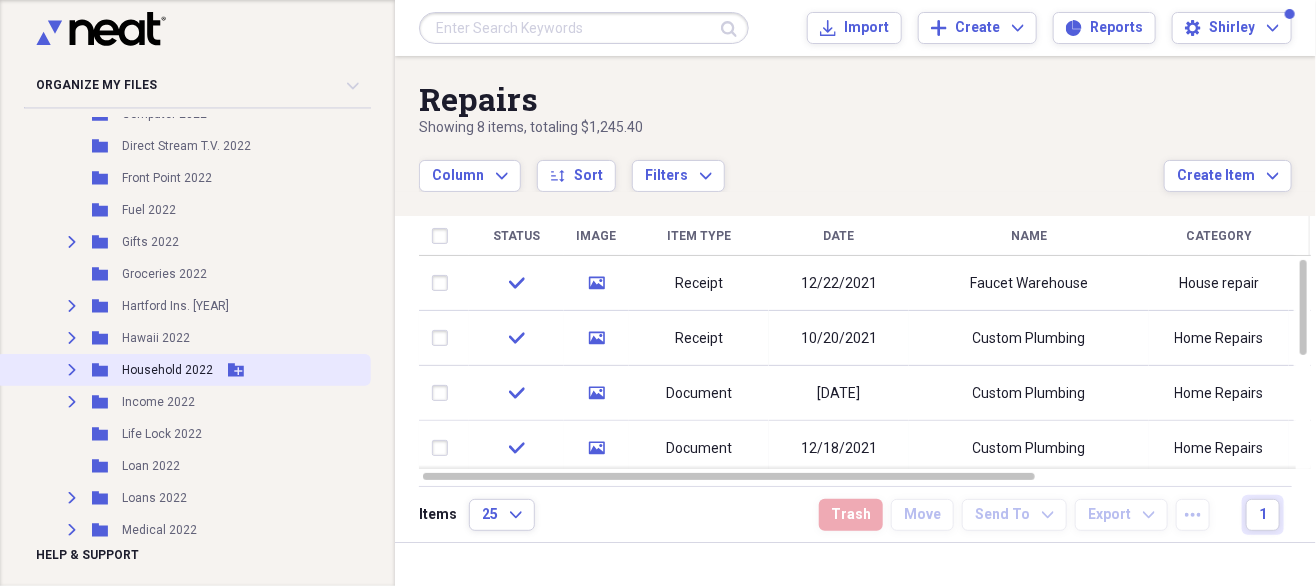 click on "Expand" 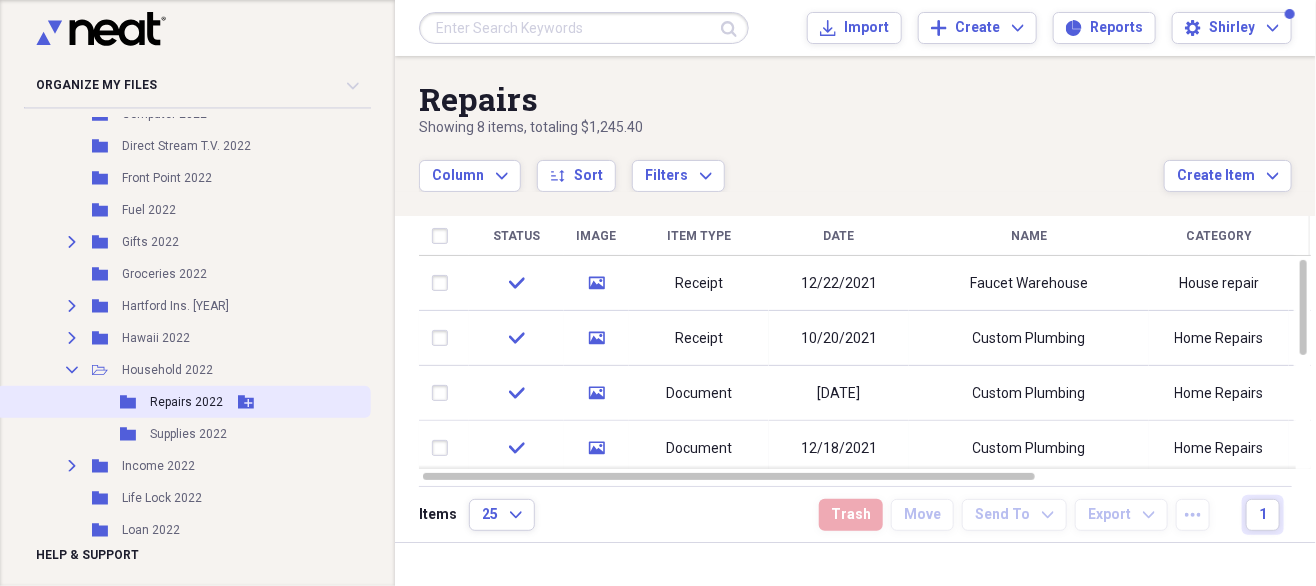 click on "Repairs 2022" at bounding box center (186, 402) 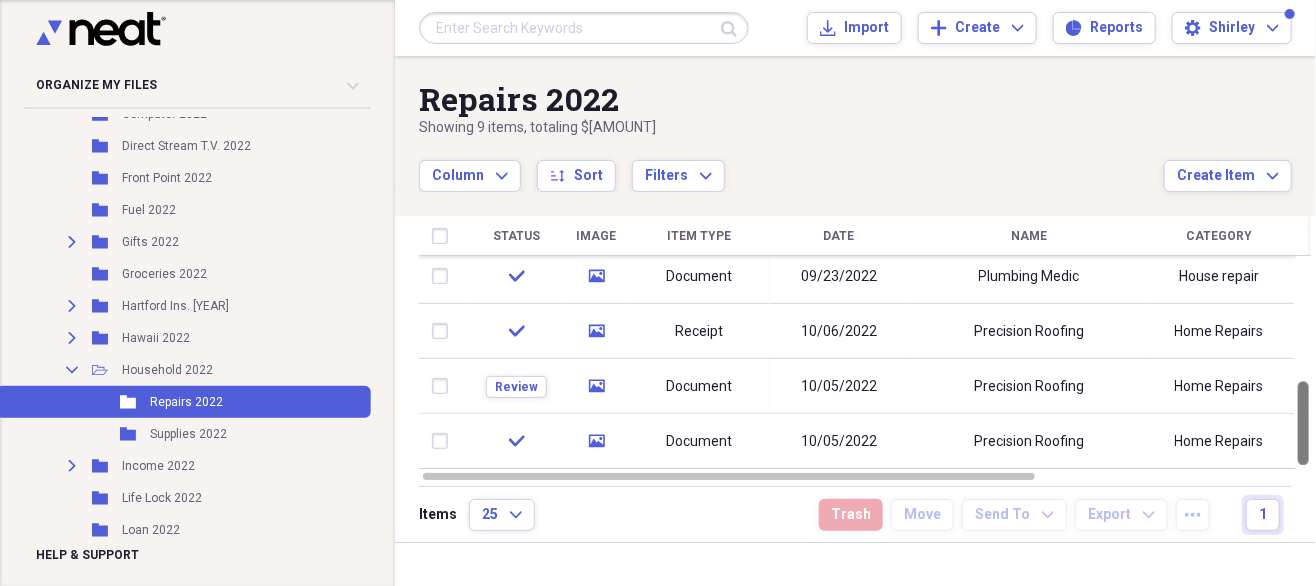 drag, startPoint x: 1310, startPoint y: 285, endPoint x: 1314, endPoint y: 459, distance: 174.04597 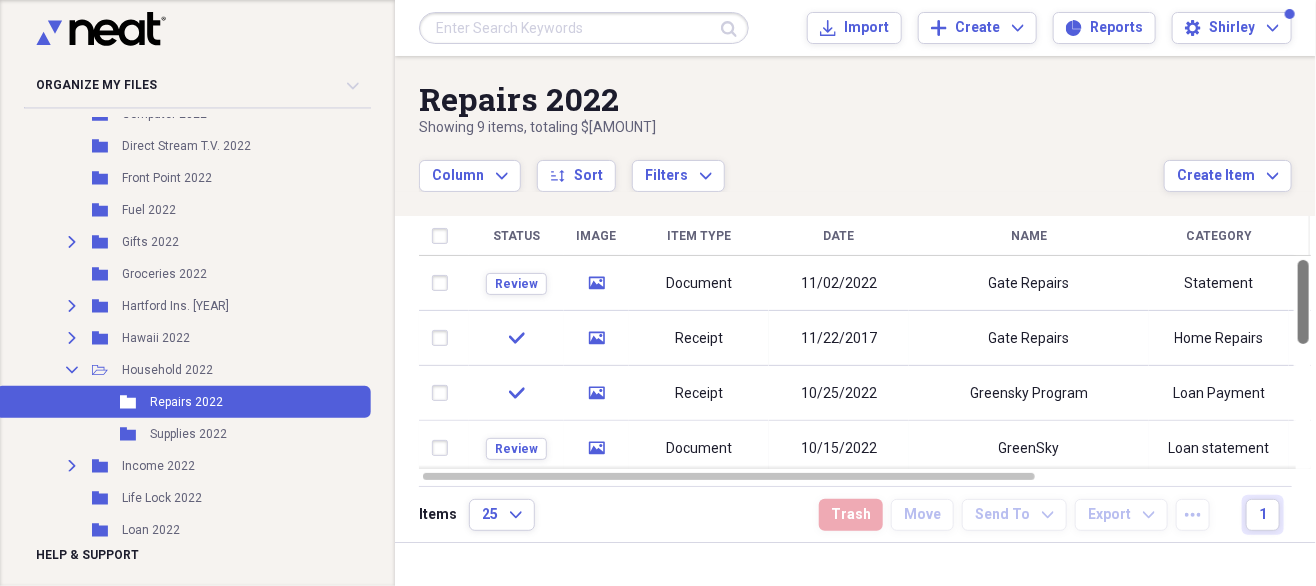 drag, startPoint x: 1314, startPoint y: 387, endPoint x: 1308, endPoint y: 231, distance: 156.11534 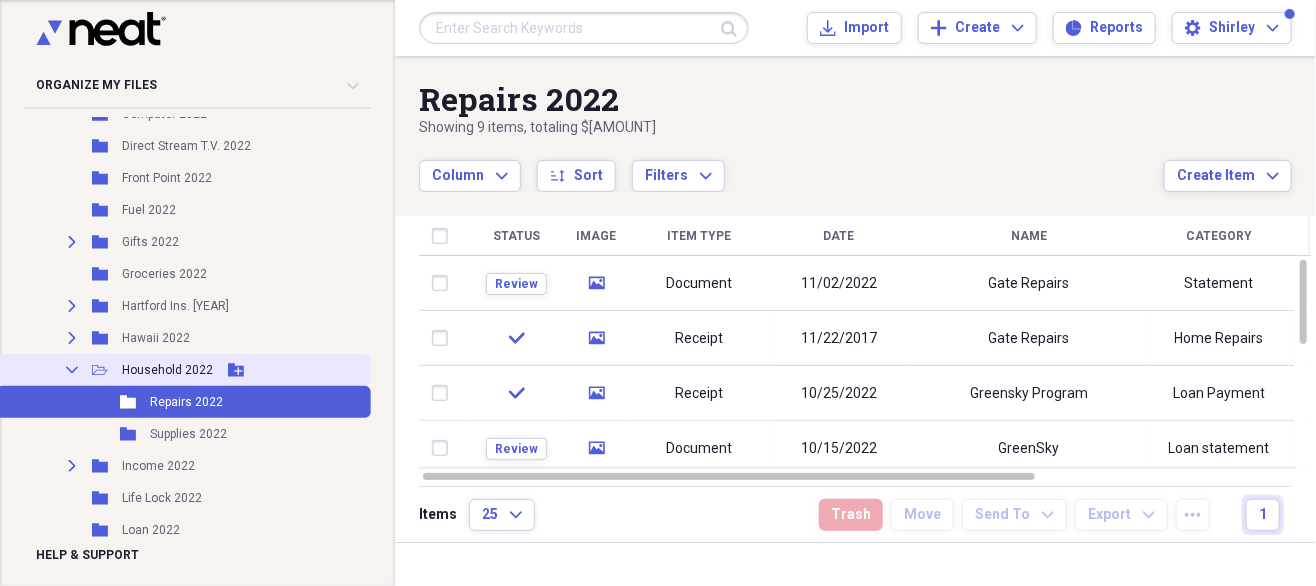 click on "Collapse" 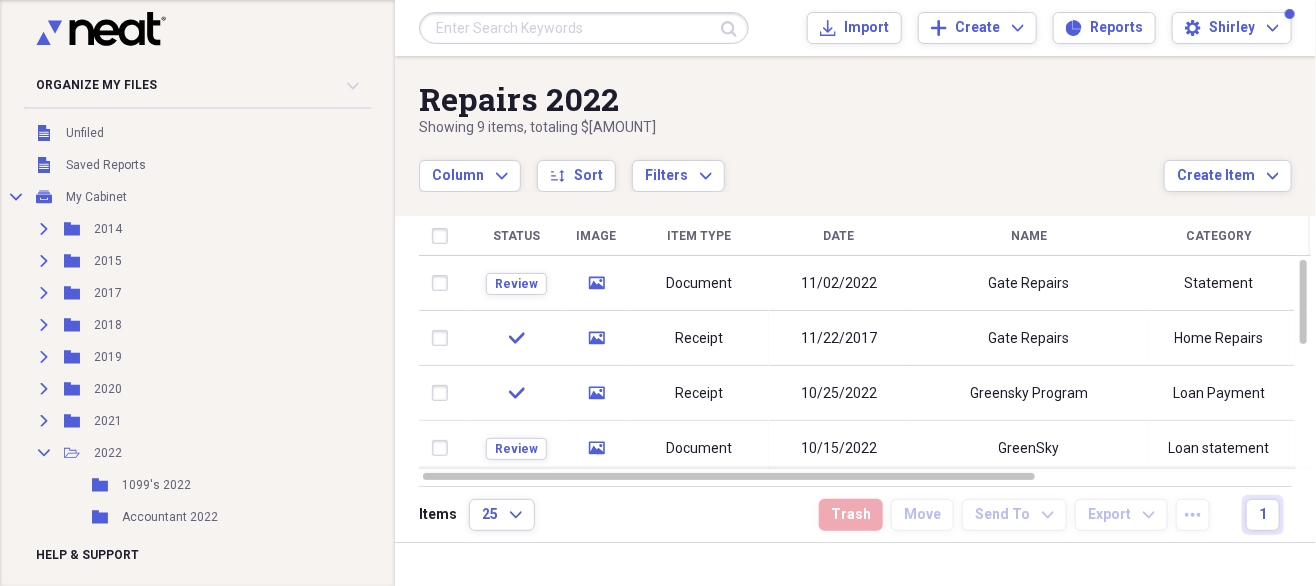 scroll, scrollTop: 0, scrollLeft: 0, axis: both 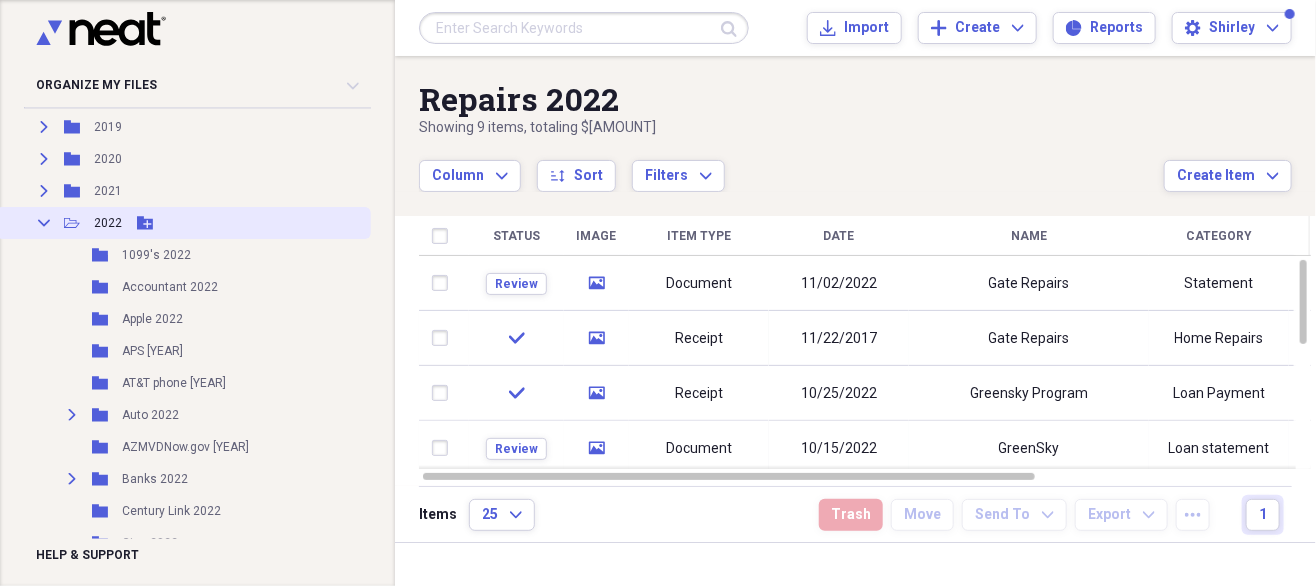 click on "Collapse" 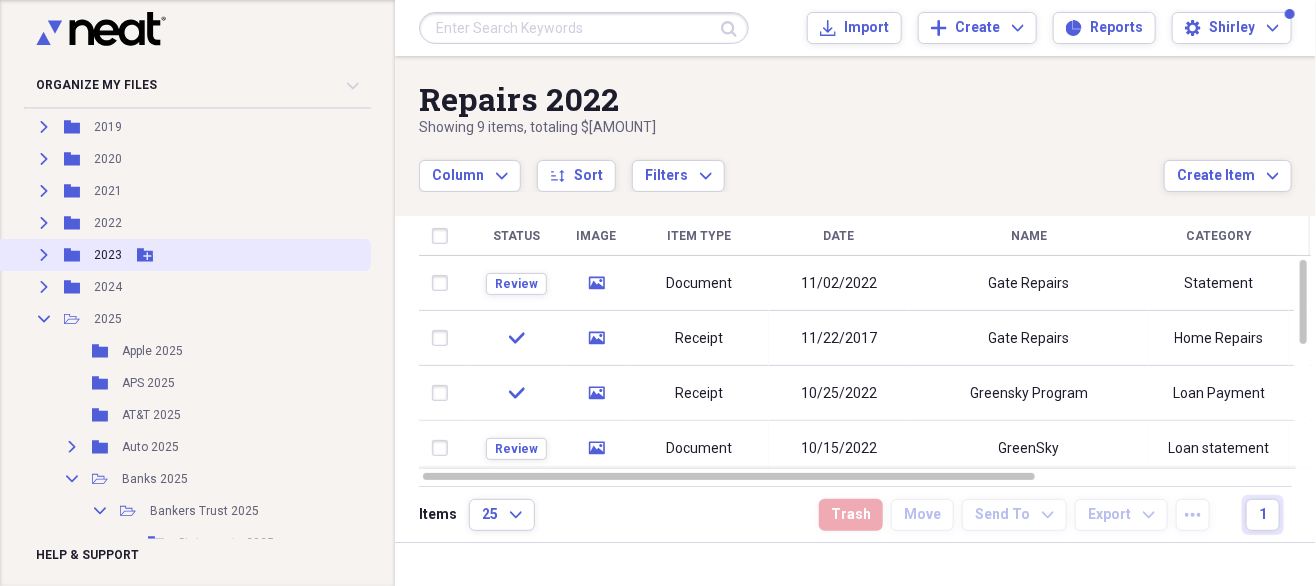 click on "Expand" 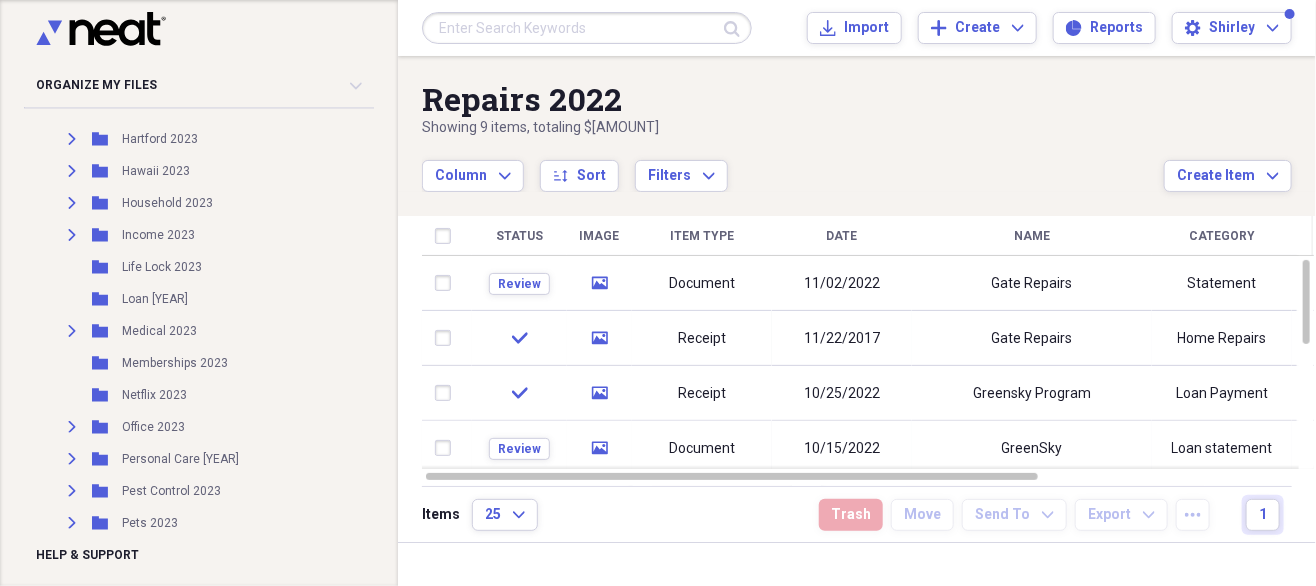 scroll, scrollTop: 934, scrollLeft: 0, axis: vertical 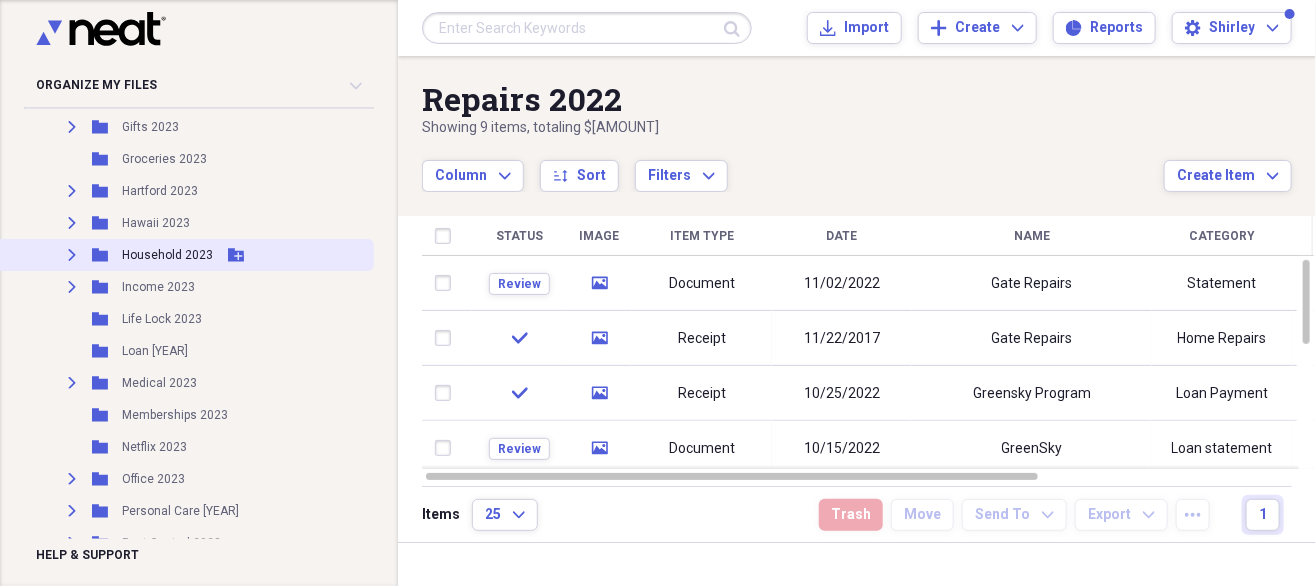 click on "Expand" 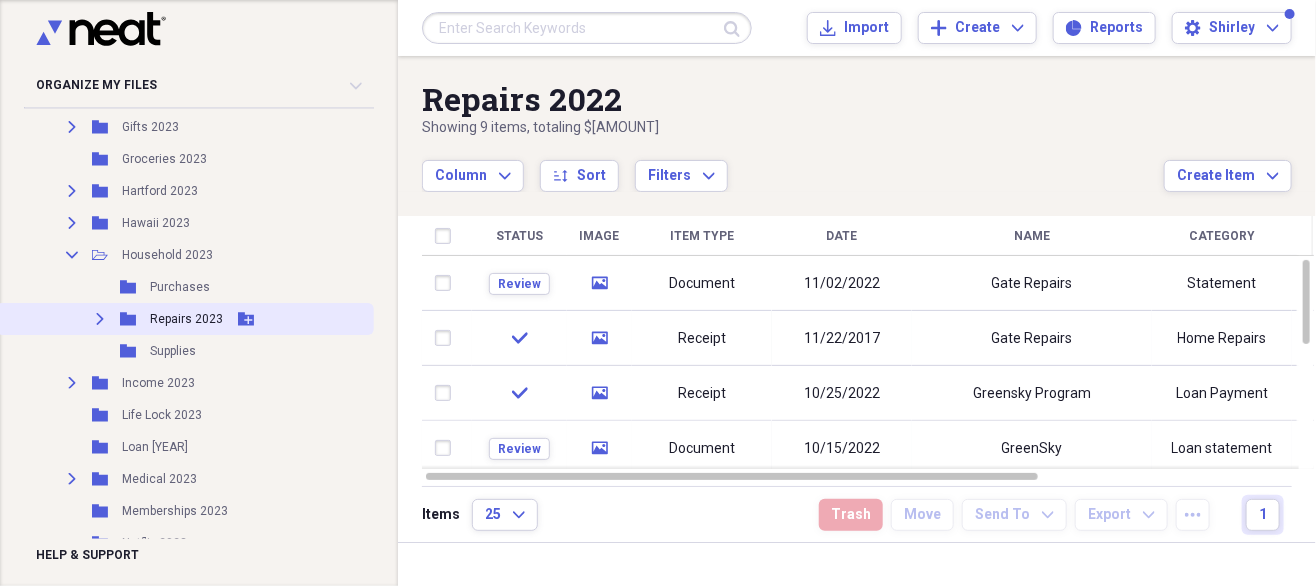 click on "Repairs 2023" at bounding box center [186, 319] 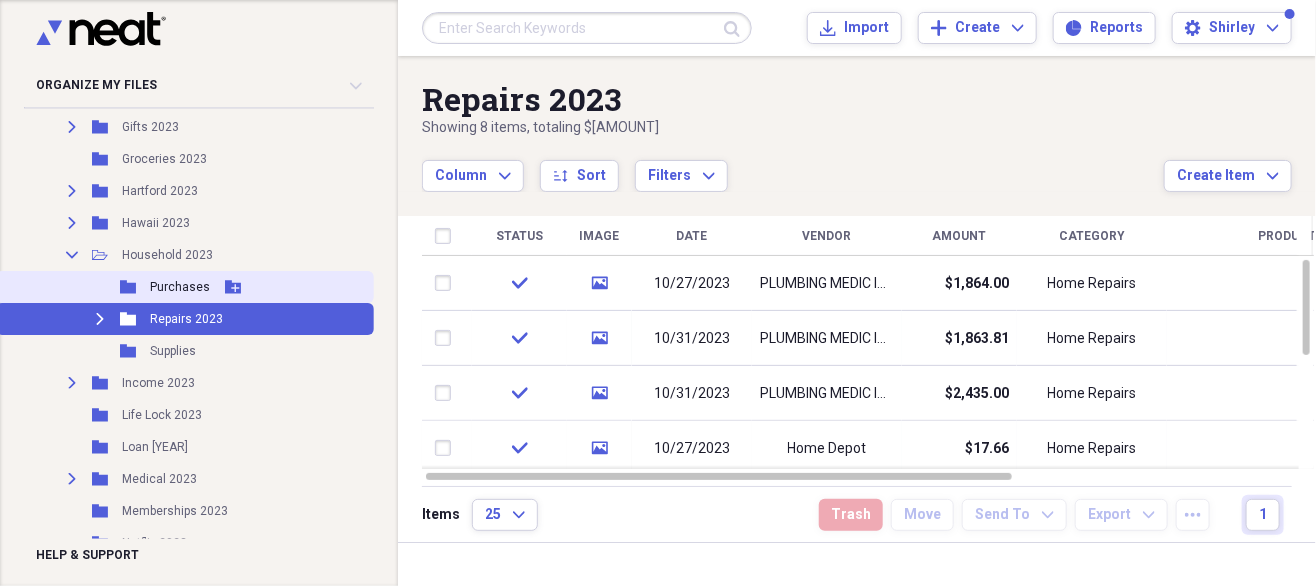 click on "Purchases" at bounding box center (180, 287) 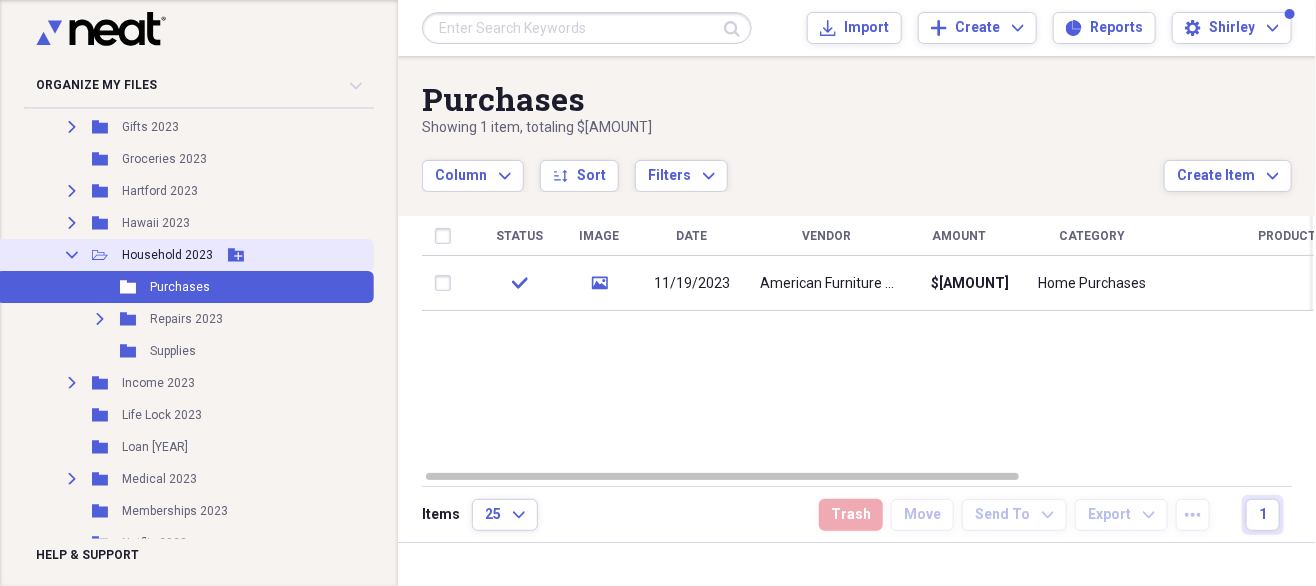 click on "Collapse" 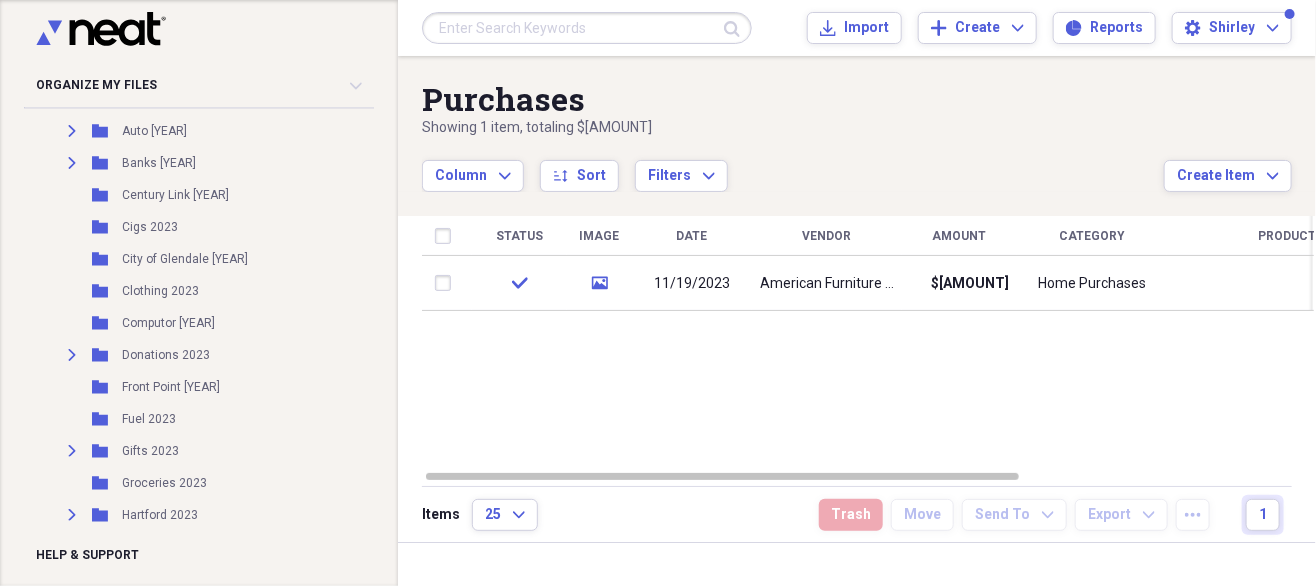 scroll, scrollTop: 367, scrollLeft: 0, axis: vertical 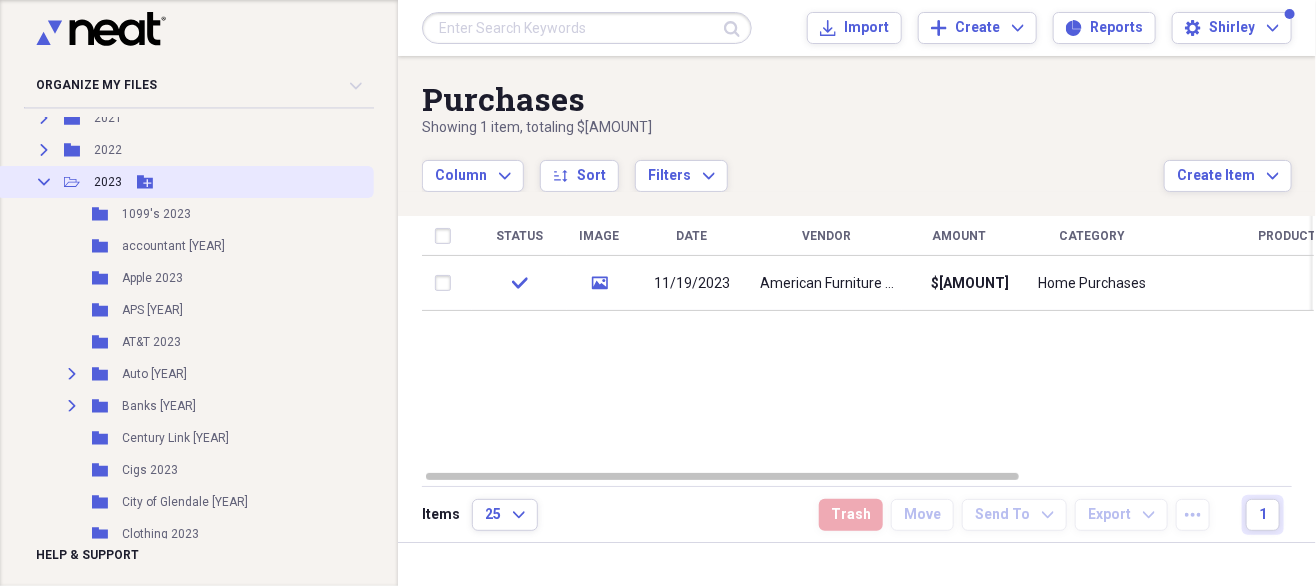 click on "Collapse" at bounding box center (44, 182) 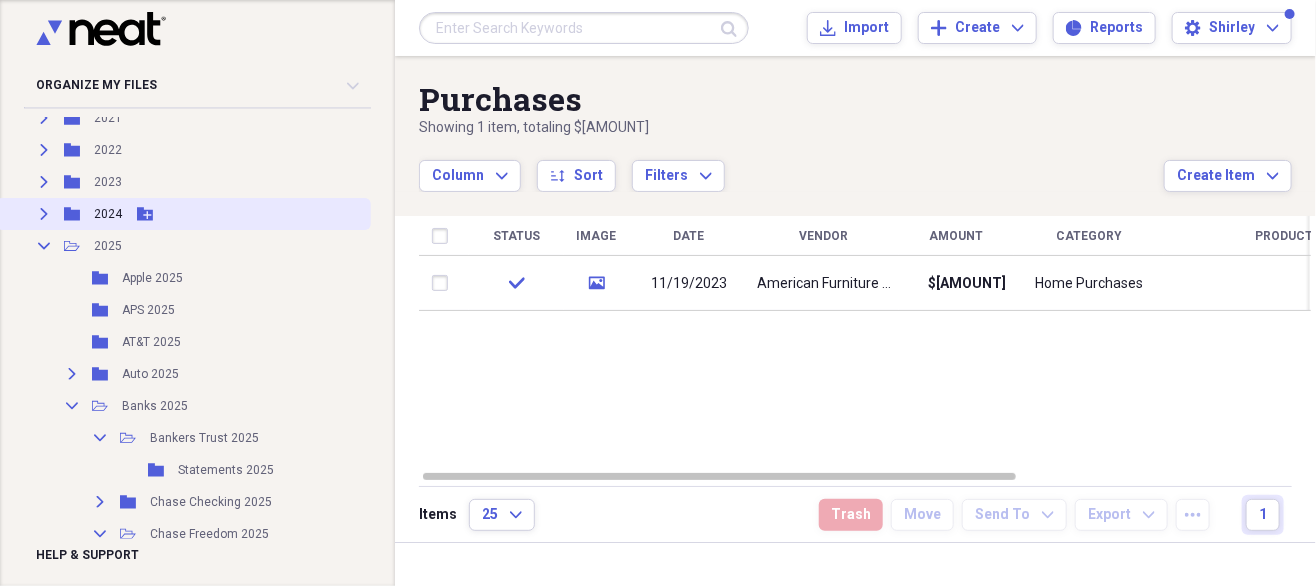 click on "Expand" 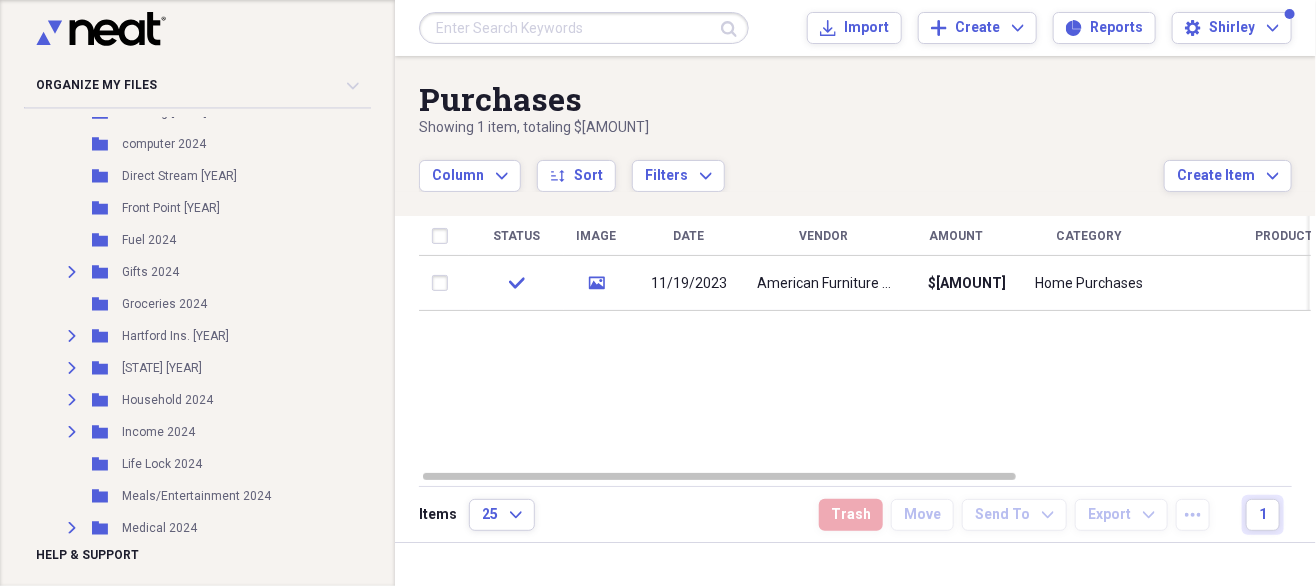 scroll, scrollTop: 838, scrollLeft: 0, axis: vertical 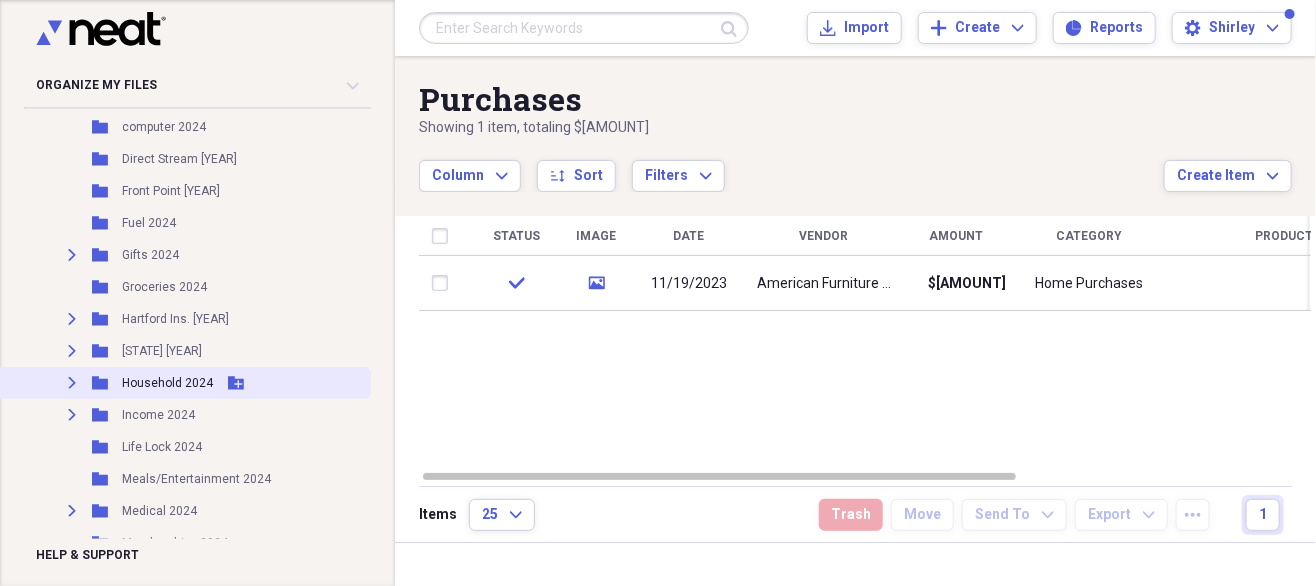 click on "Expand Folder Household 2024 Add Folder" at bounding box center (183, 383) 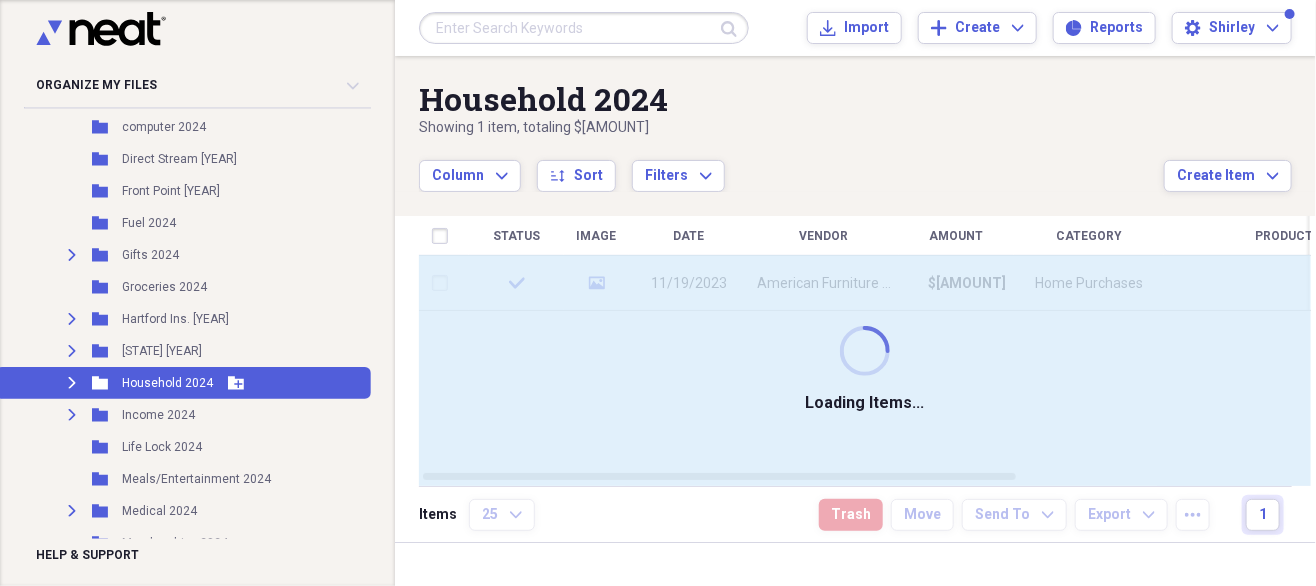 click on "Expand Folder Household 2024 Add Folder" at bounding box center (183, 383) 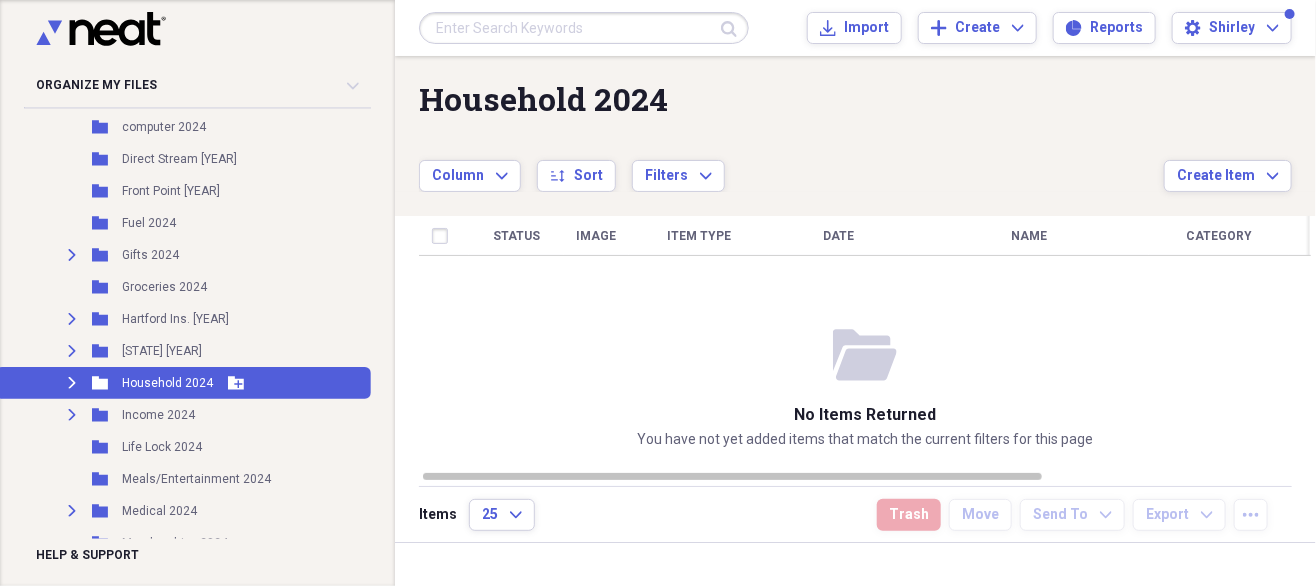 click on "Expand" 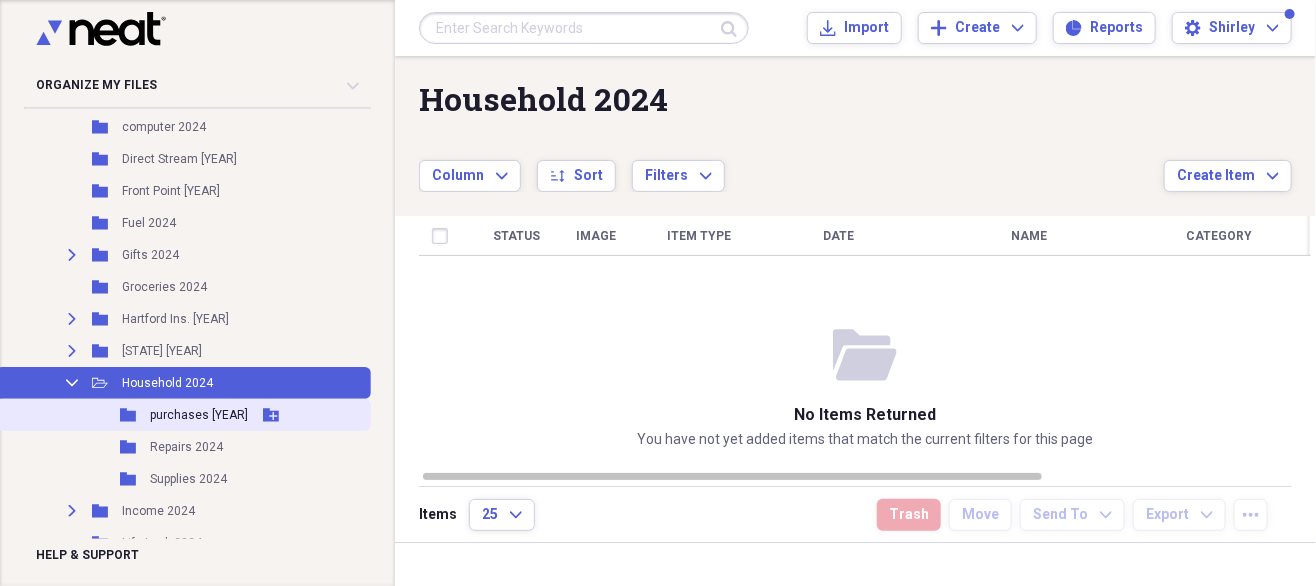 click on "purchases [YEAR]" at bounding box center [199, 415] 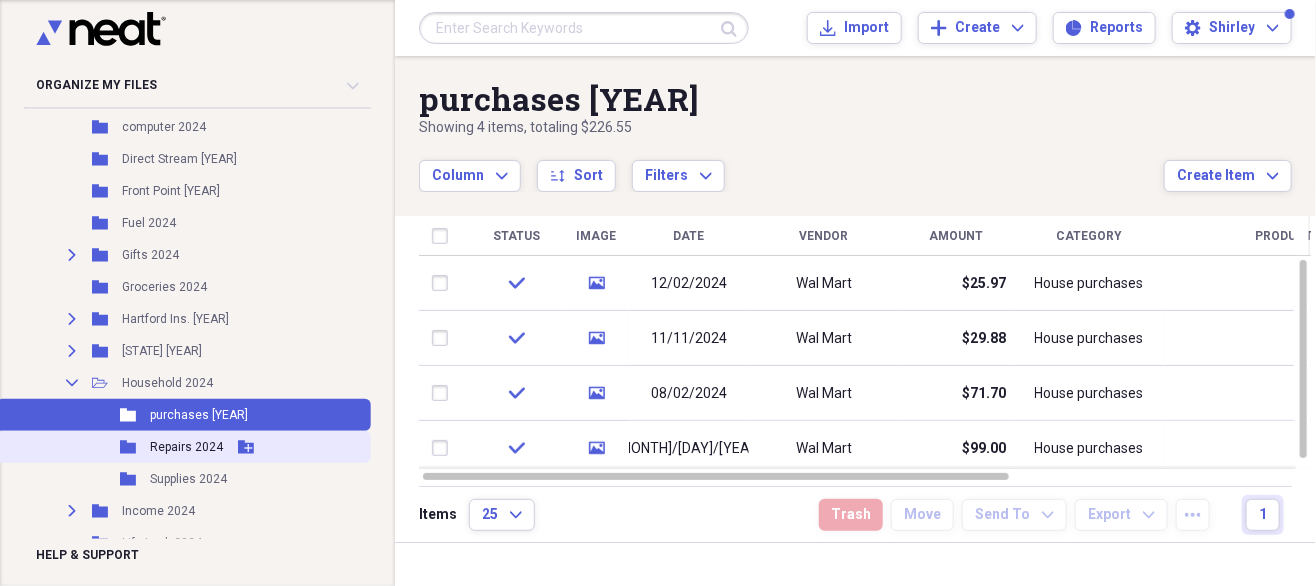 click on "Repairs 2024" at bounding box center [186, 447] 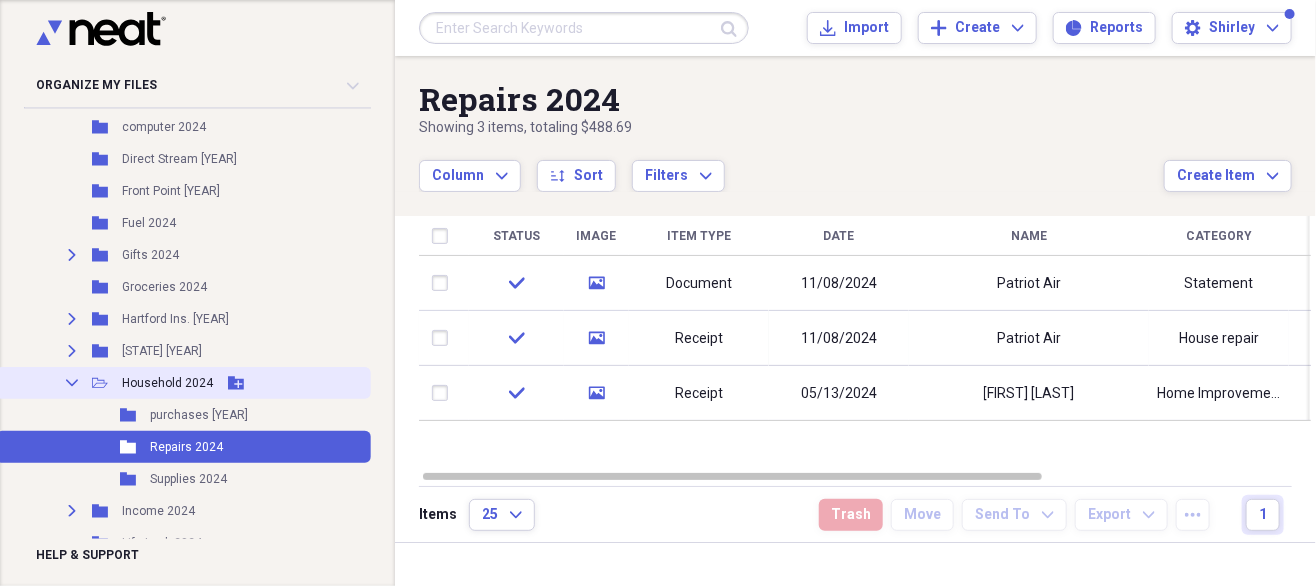 click on "Collapse" 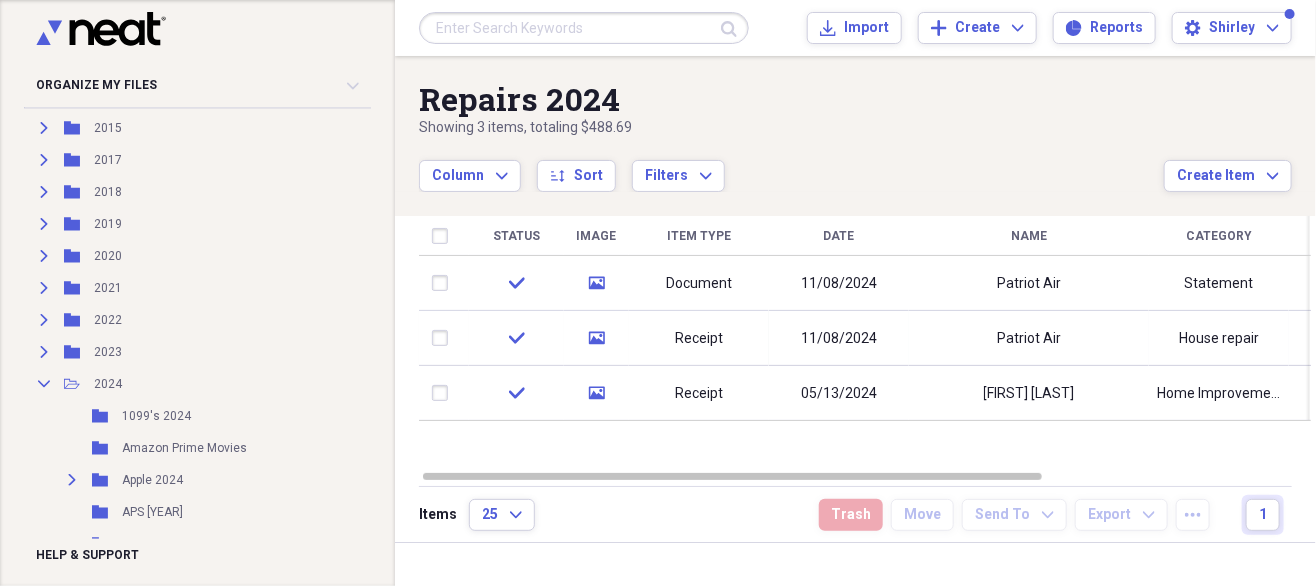 scroll, scrollTop: 0, scrollLeft: 0, axis: both 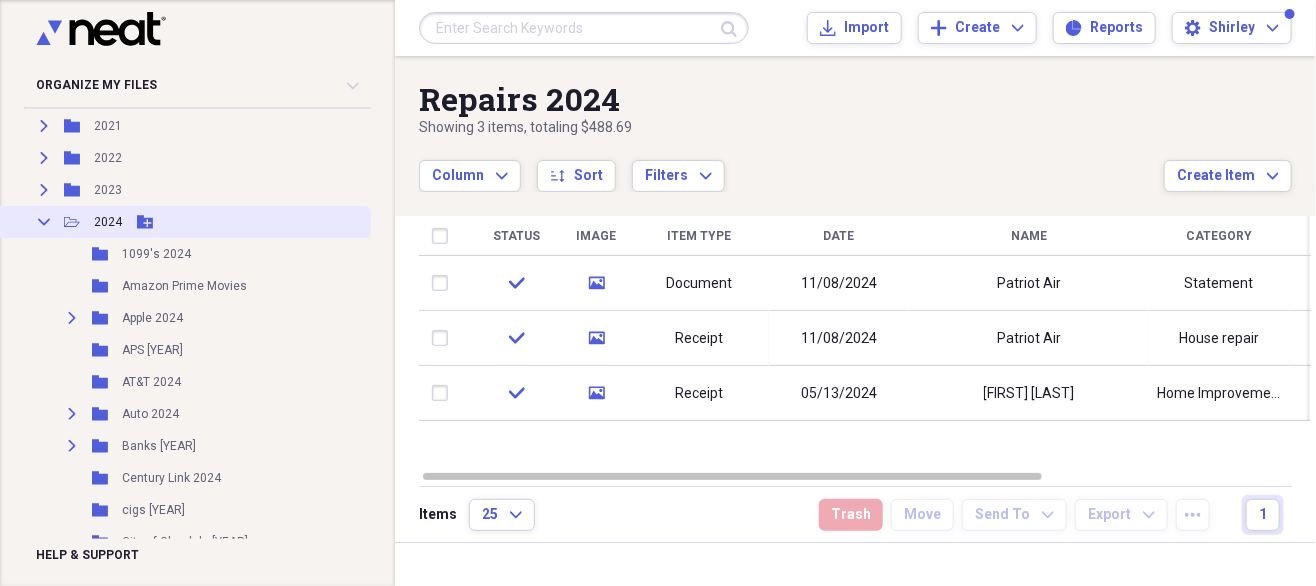 click on "Collapse" 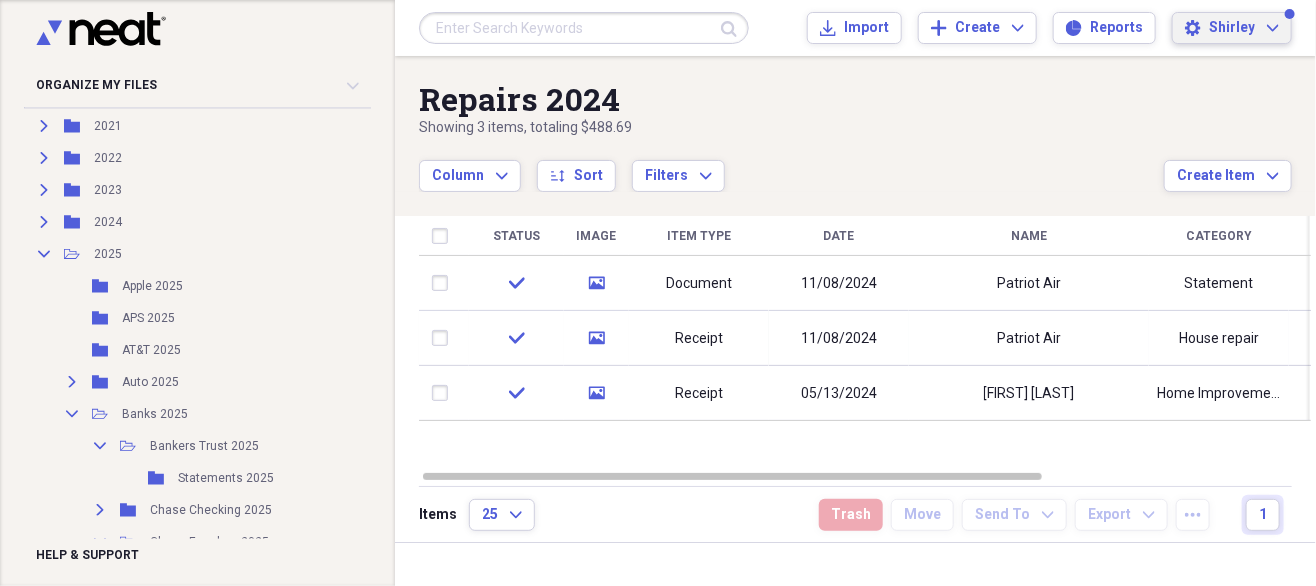 click on "Expand" 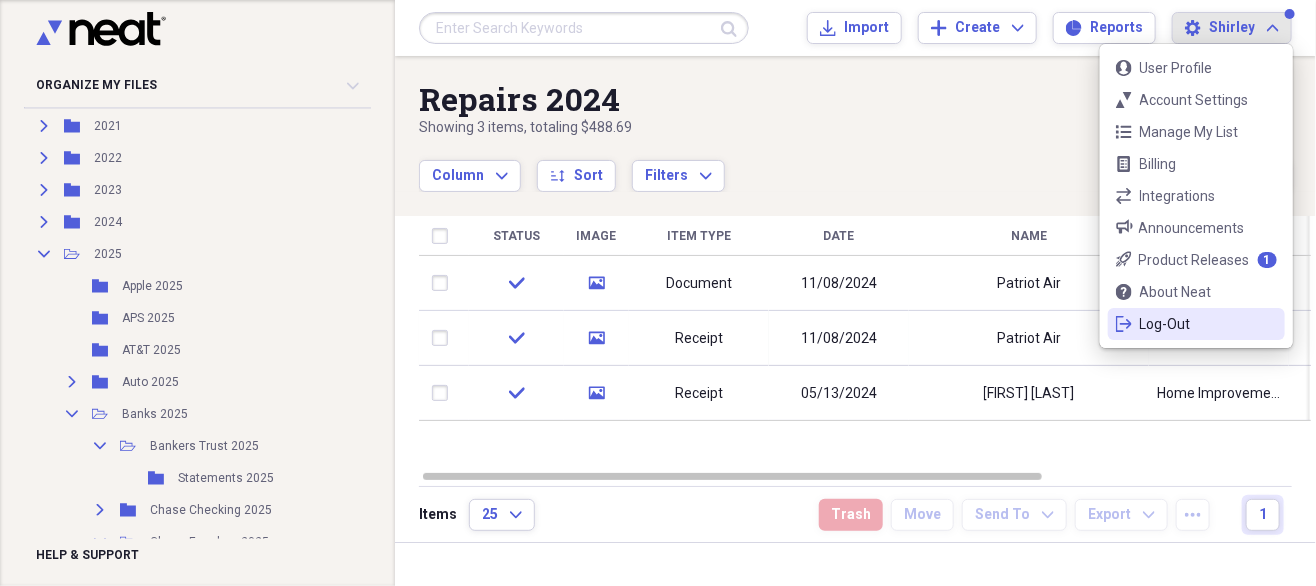 click on "Log-Out" at bounding box center (1196, 324) 